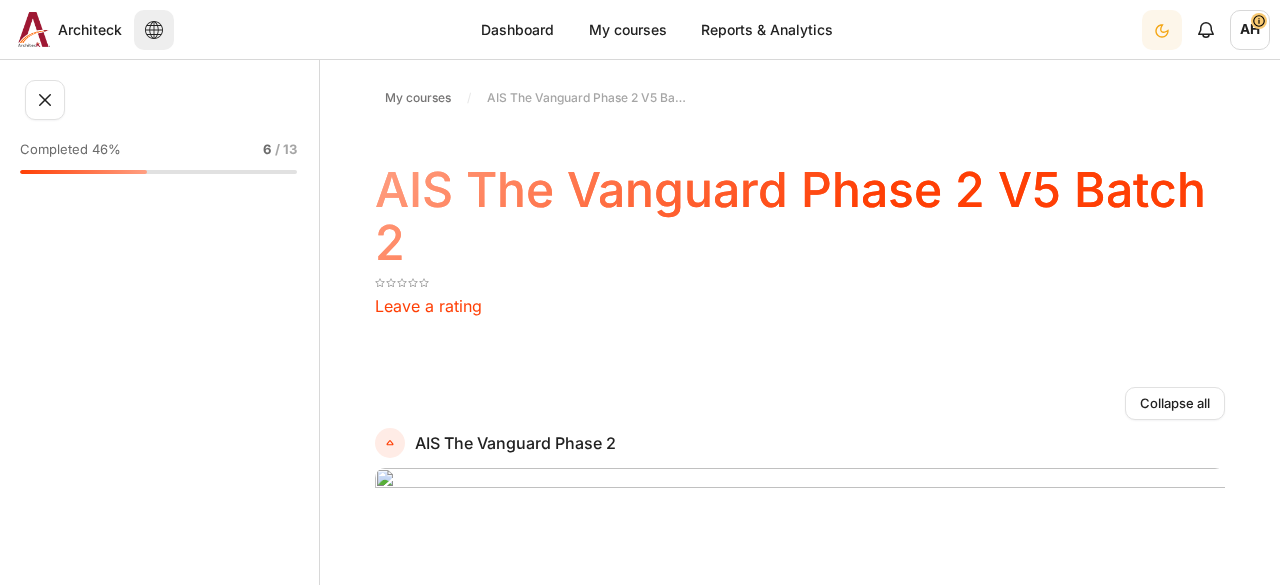 scroll, scrollTop: 0, scrollLeft: 0, axis: both 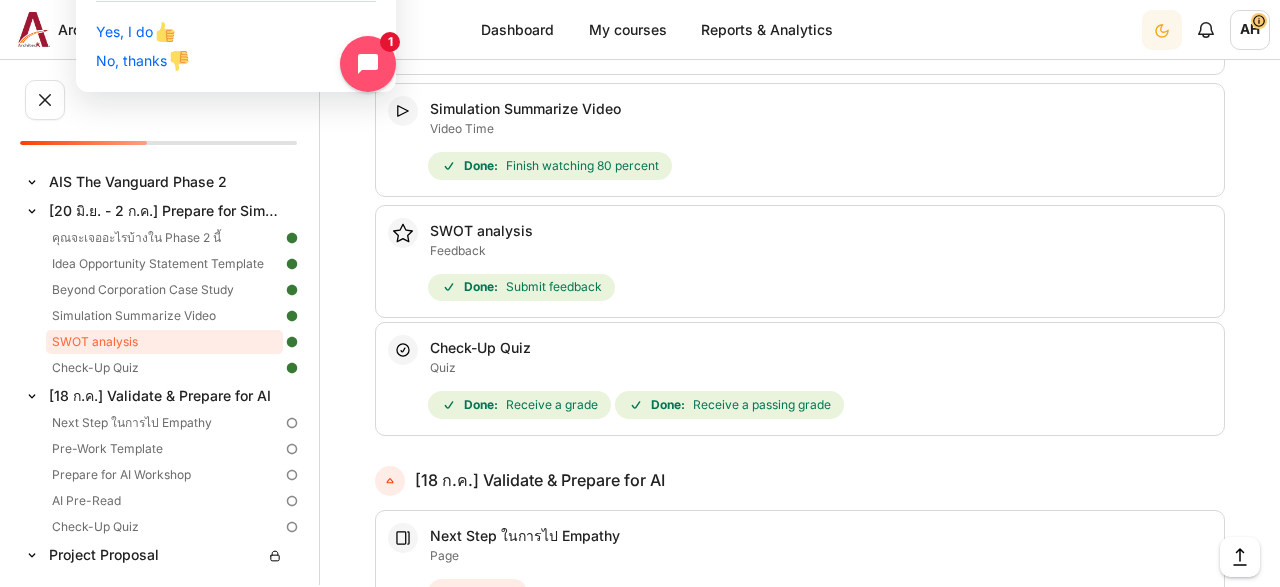 click at bounding box center [292, 423] 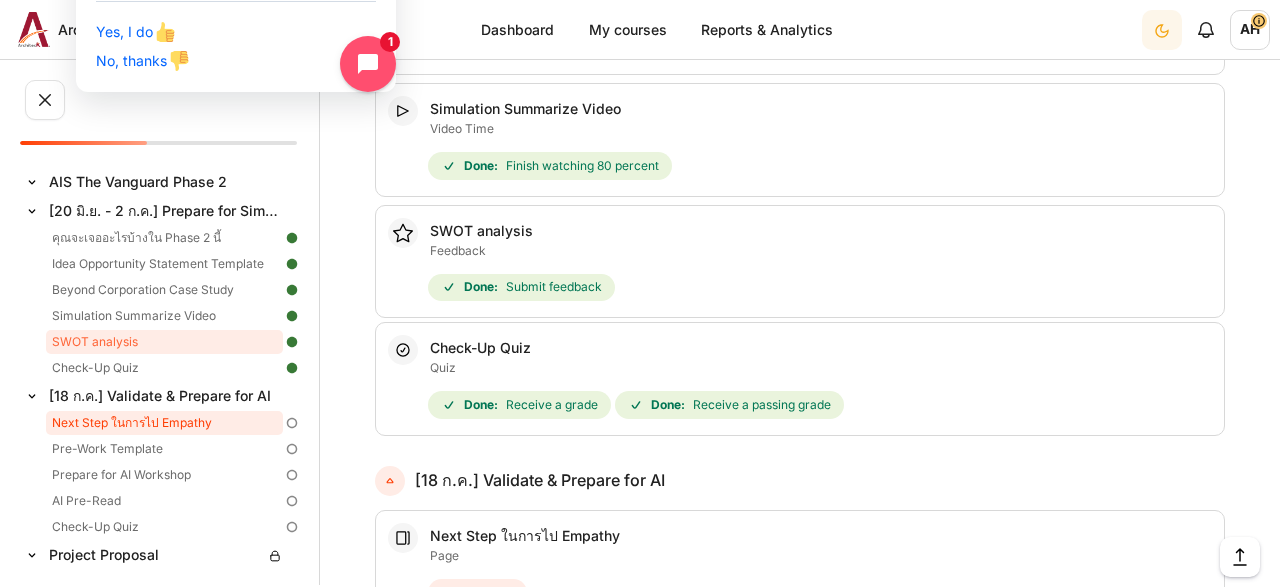 click on "Next Step ในการไป Empathy" at bounding box center [164, 423] 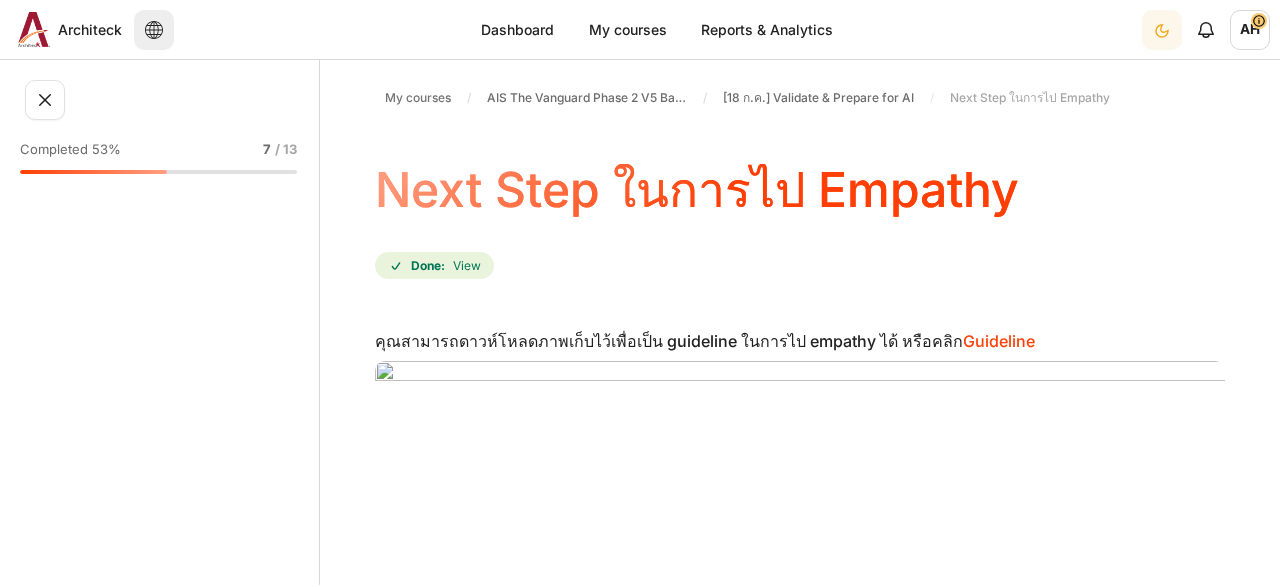 scroll, scrollTop: 0, scrollLeft: 0, axis: both 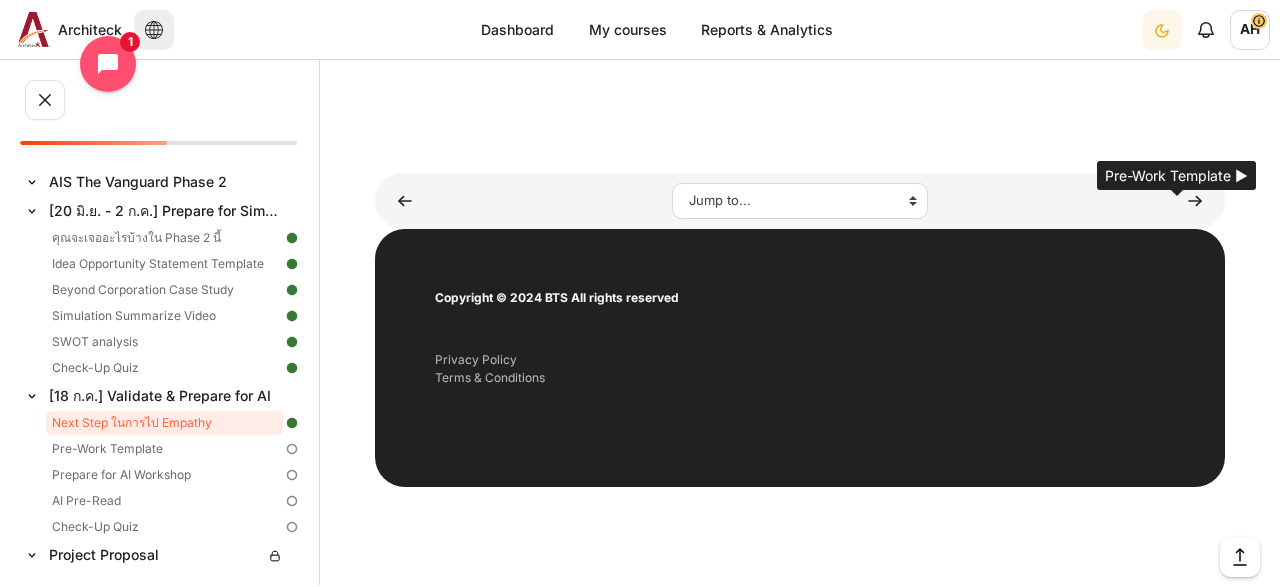 click at bounding box center [1195, 201] 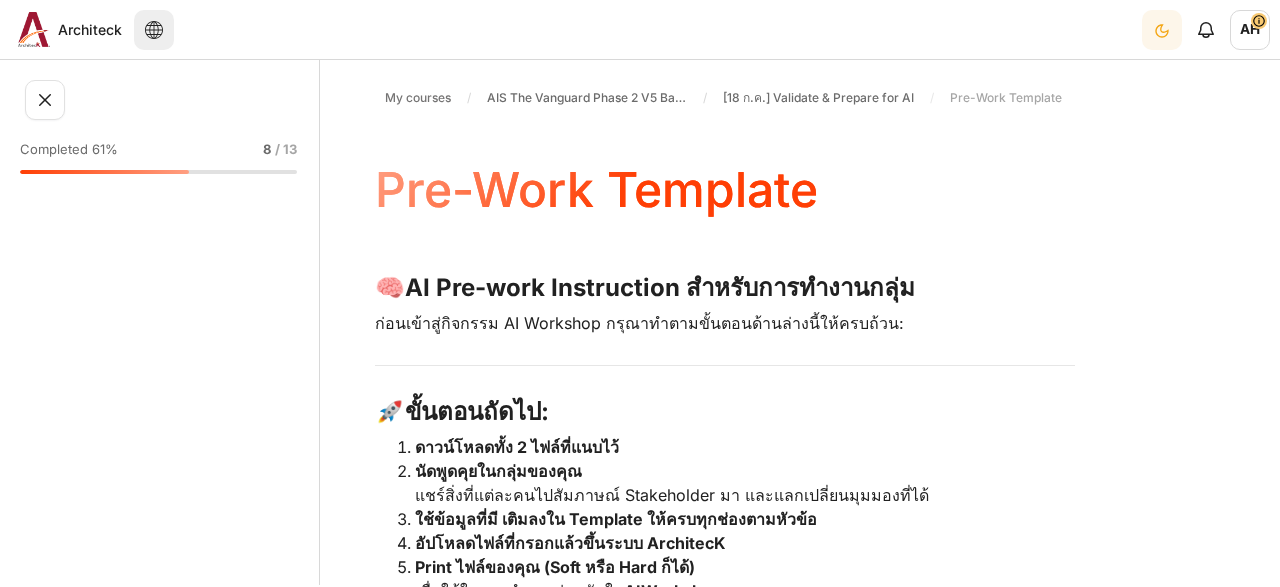 scroll, scrollTop: 0, scrollLeft: 0, axis: both 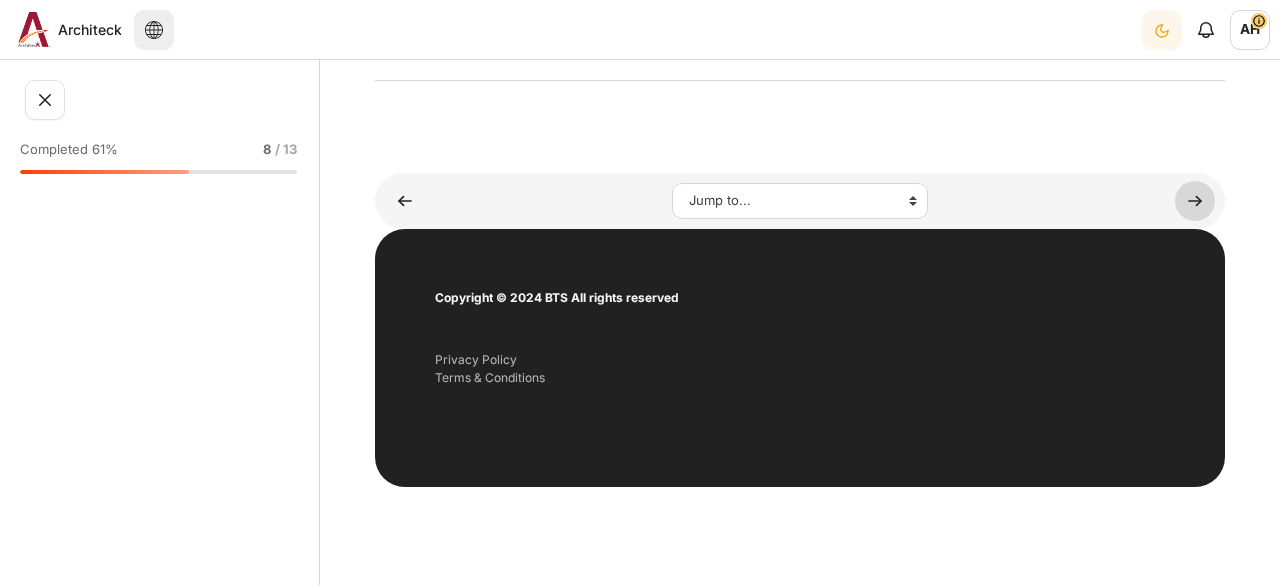 click at bounding box center (1195, 201) 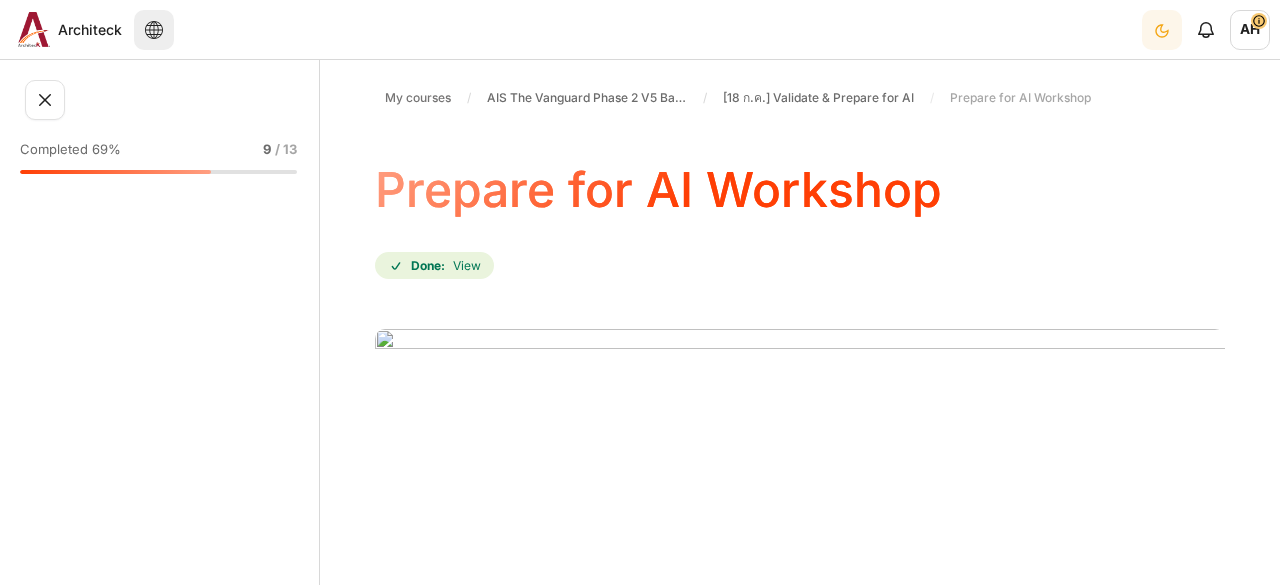 scroll, scrollTop: 0, scrollLeft: 0, axis: both 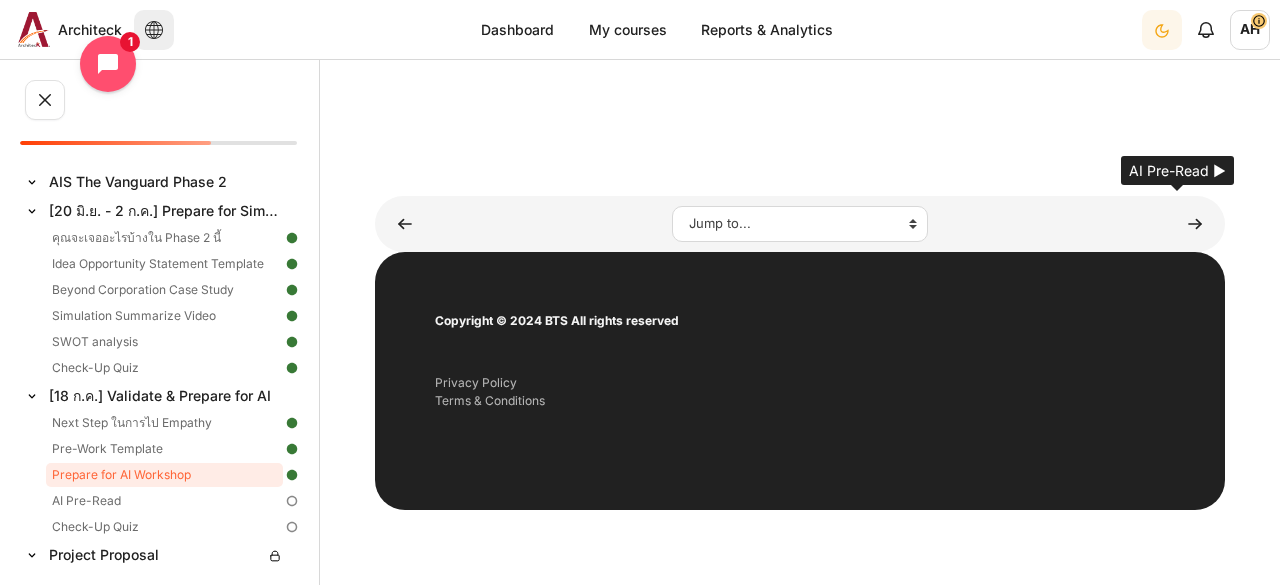 drag, startPoint x: 1174, startPoint y: 198, endPoint x: 855, endPoint y: 245, distance: 322.4438 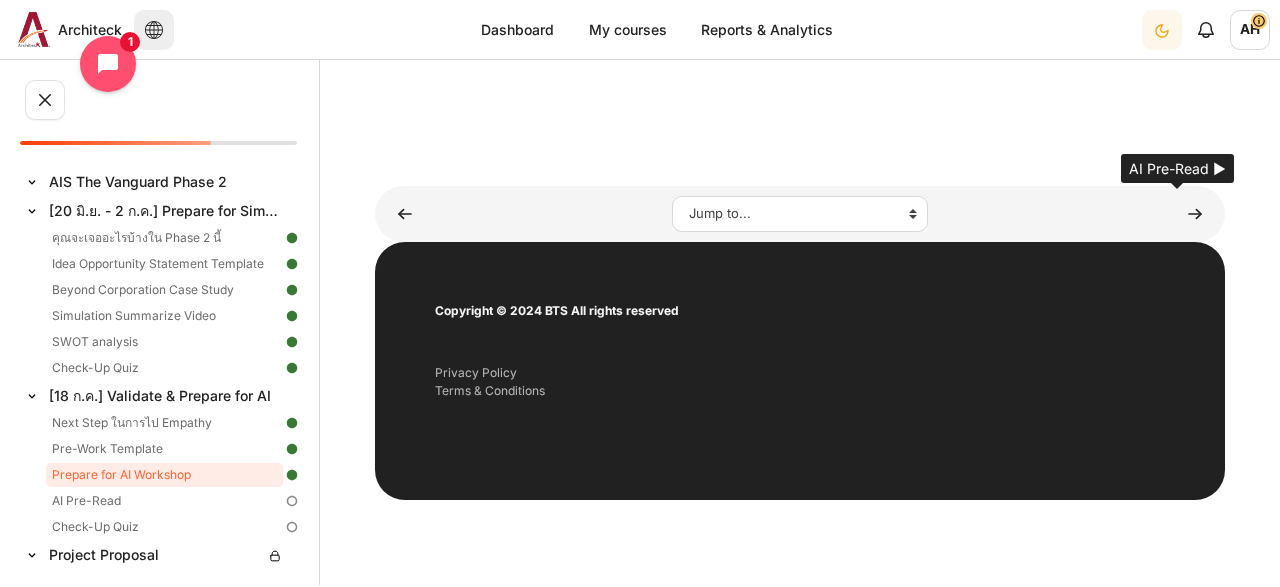 scroll, scrollTop: 789, scrollLeft: 0, axis: vertical 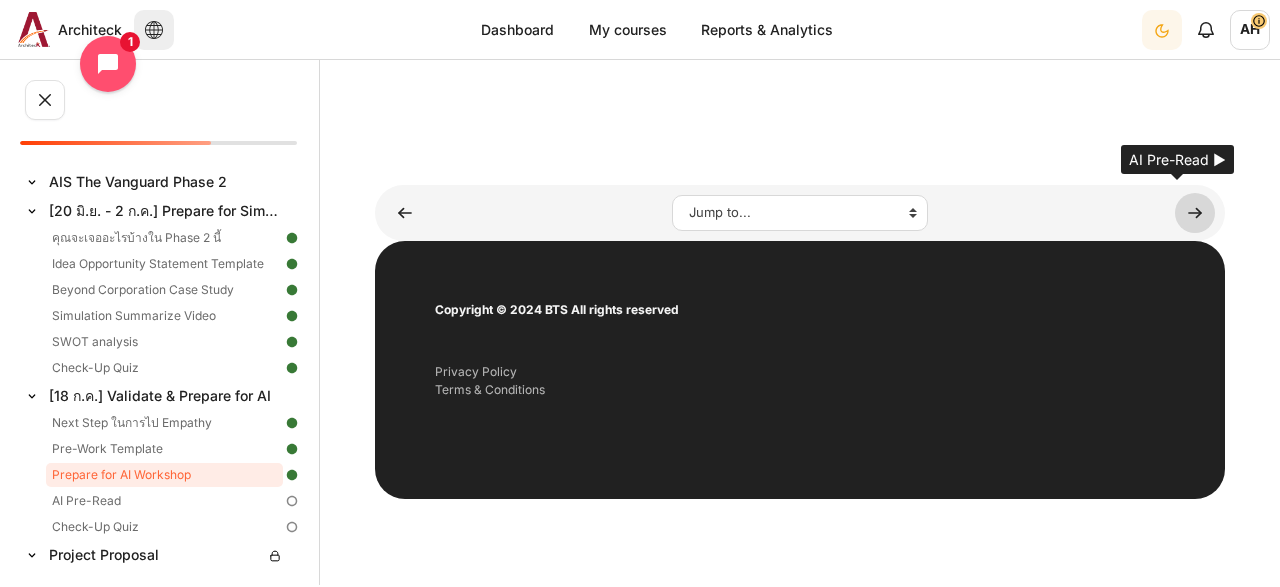 click at bounding box center [1195, 213] 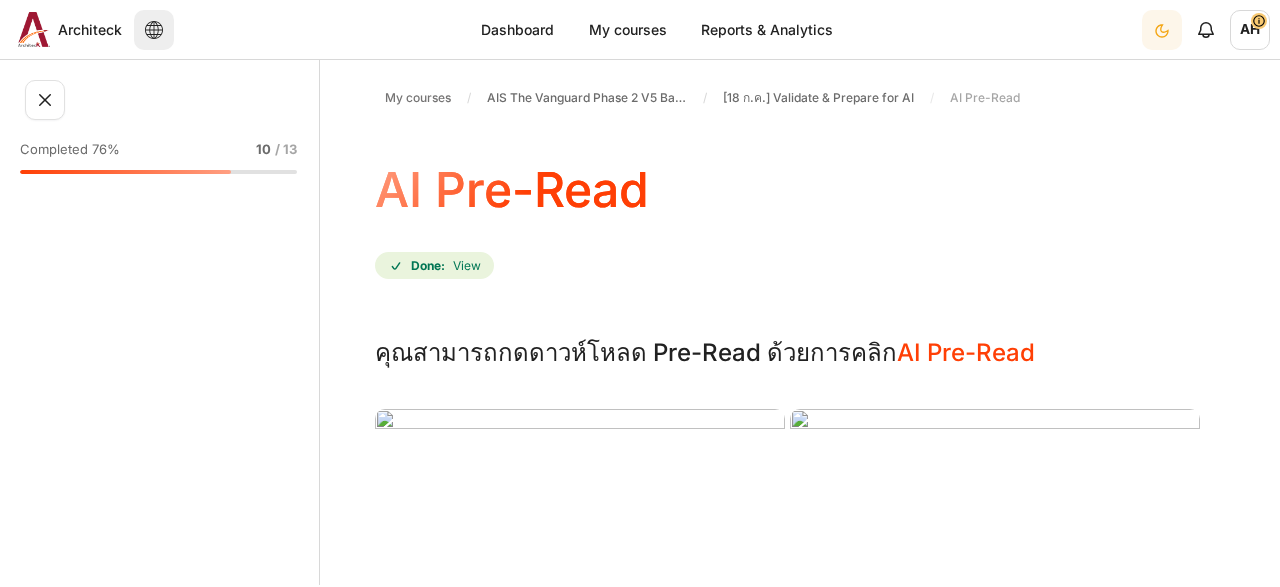 scroll, scrollTop: 0, scrollLeft: 0, axis: both 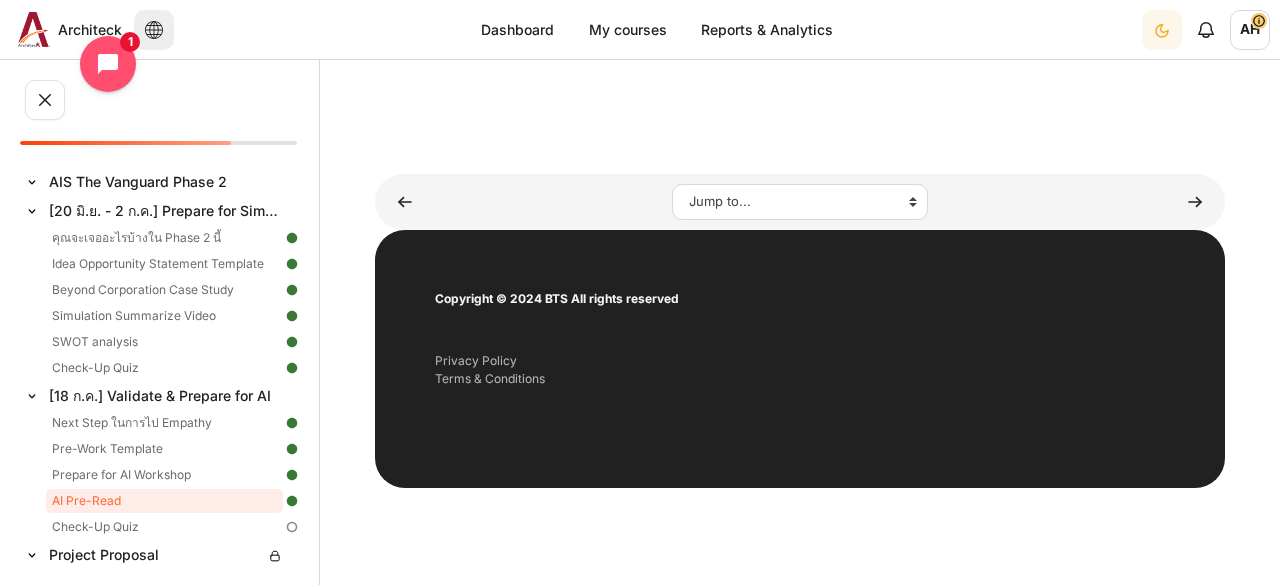 drag, startPoint x: 1166, startPoint y: -379, endPoint x: 836, endPoint y: 224, distance: 687.3929 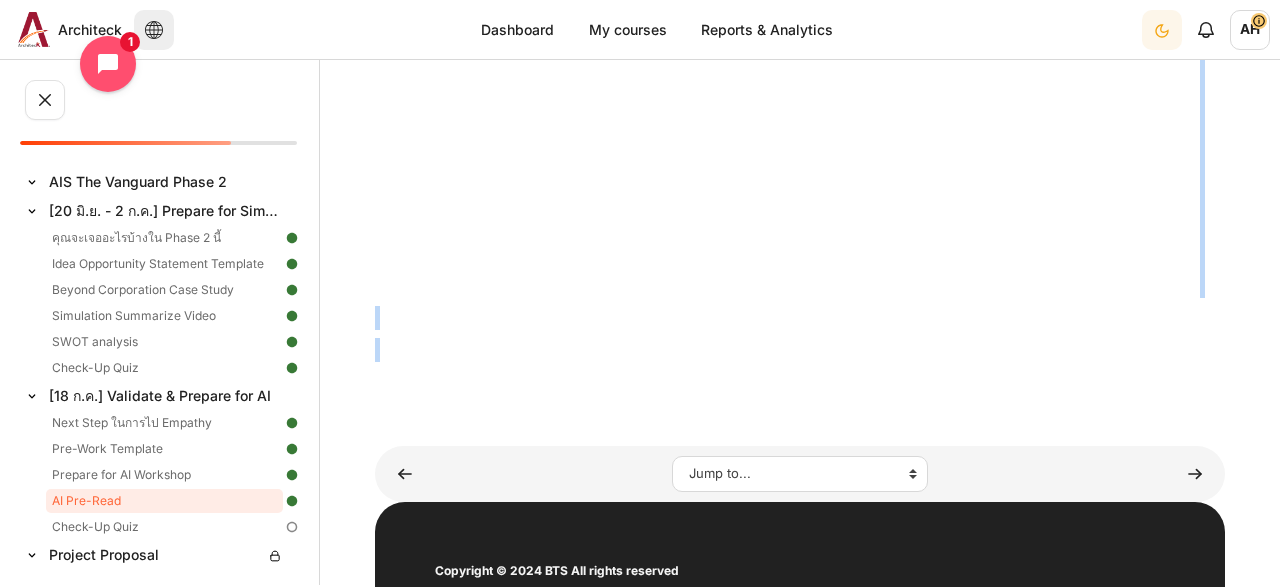 scroll, scrollTop: 965, scrollLeft: 0, axis: vertical 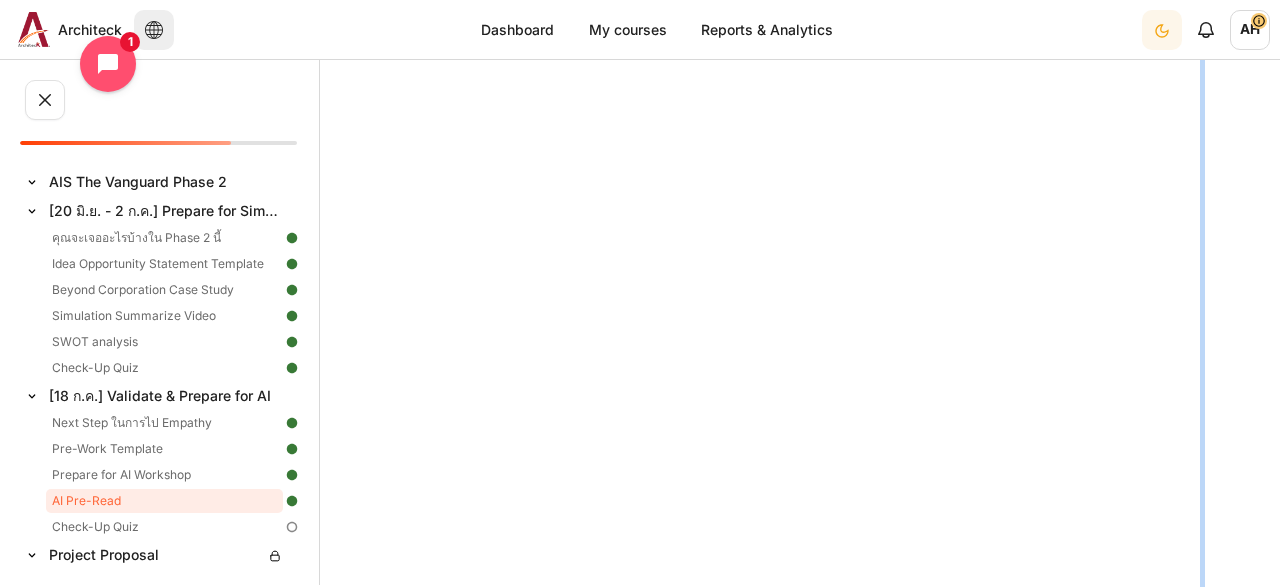 click at bounding box center (995, 316) 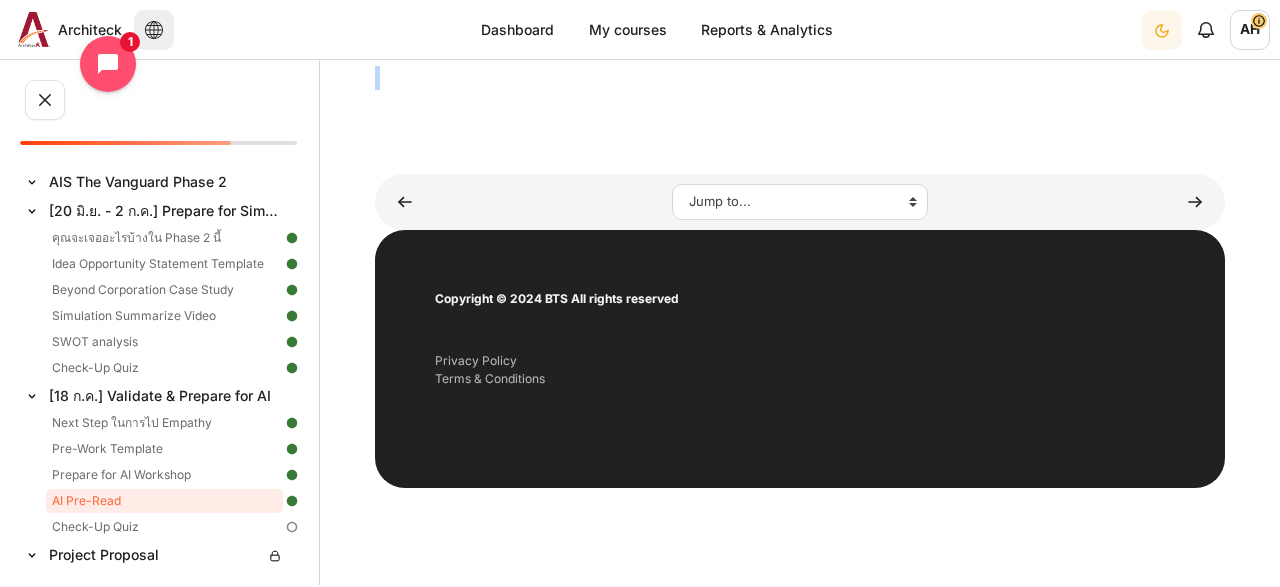 scroll, scrollTop: 383, scrollLeft: 0, axis: vertical 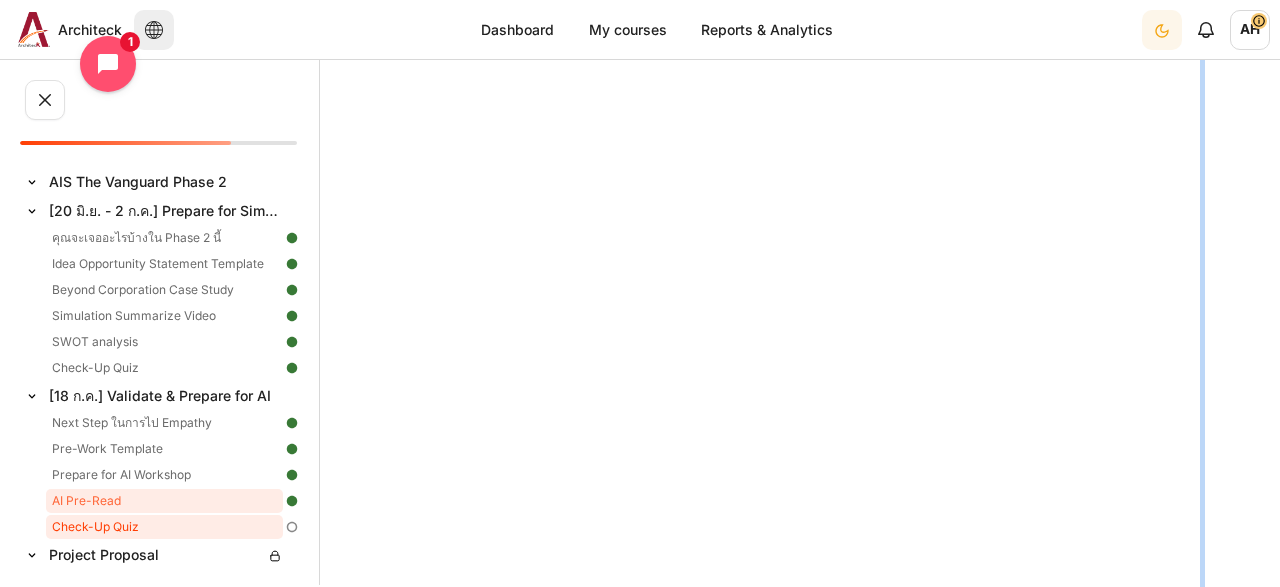 click on "Check-Up Quiz" at bounding box center [164, 527] 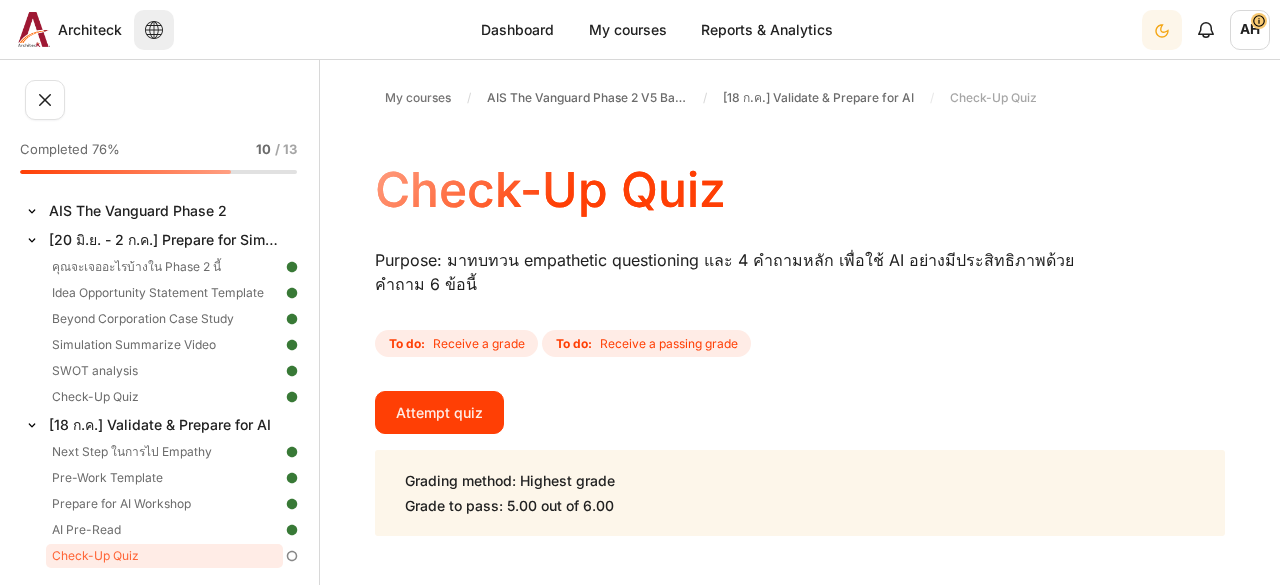 scroll, scrollTop: 0, scrollLeft: 0, axis: both 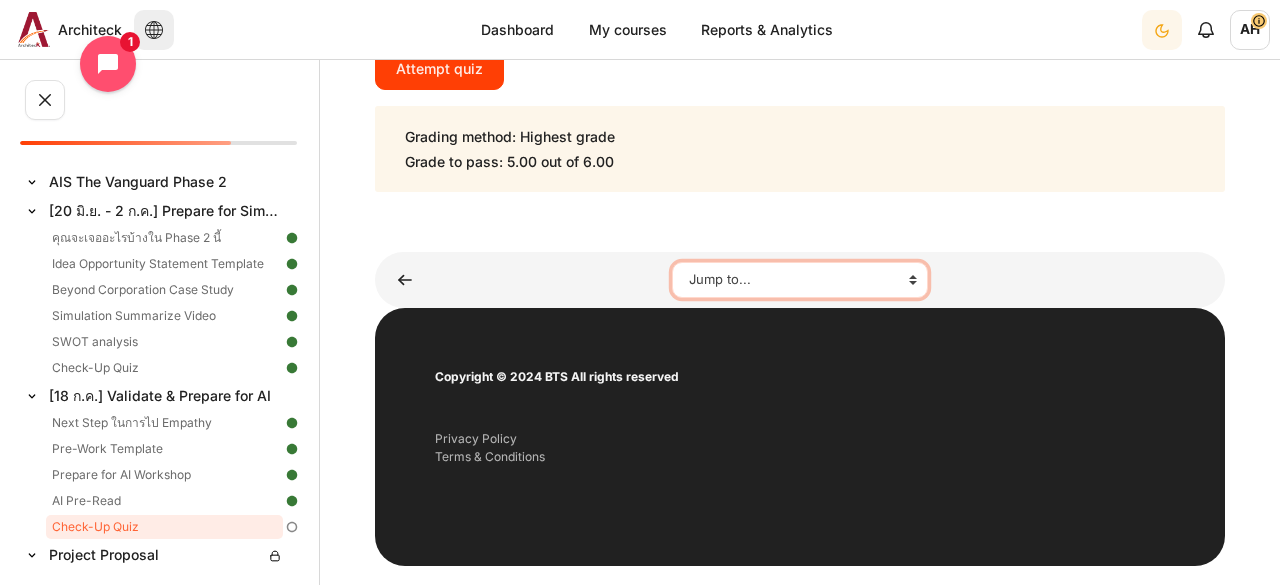 click on "Jump to...
คุณจะเจออะไรบ้างใน Phase 2 นี้
Idea Opportunity Statement Template
Beyond Corporation Case Study
Simulation Summarize Video
SWOT analysis
Check-Up Quiz
Next Step ในการไป Empathy
Pre-Work Template
Prepare for AI Workshop
AI Pre-Read" at bounding box center [800, 280] 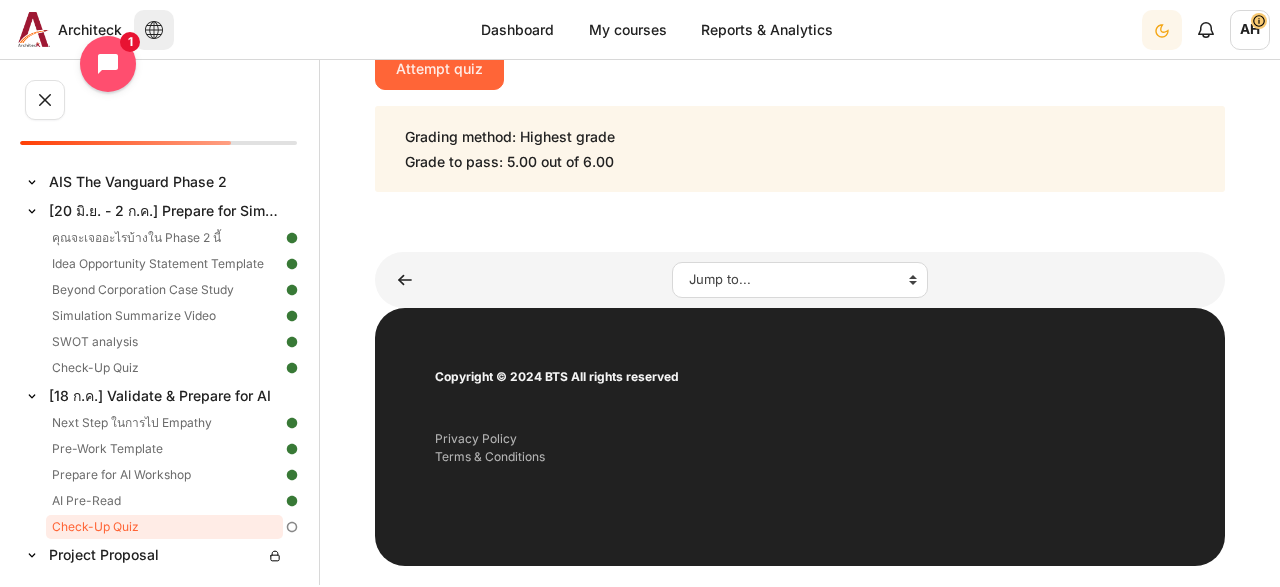 click on "Attempt quiz" at bounding box center (439, 68) 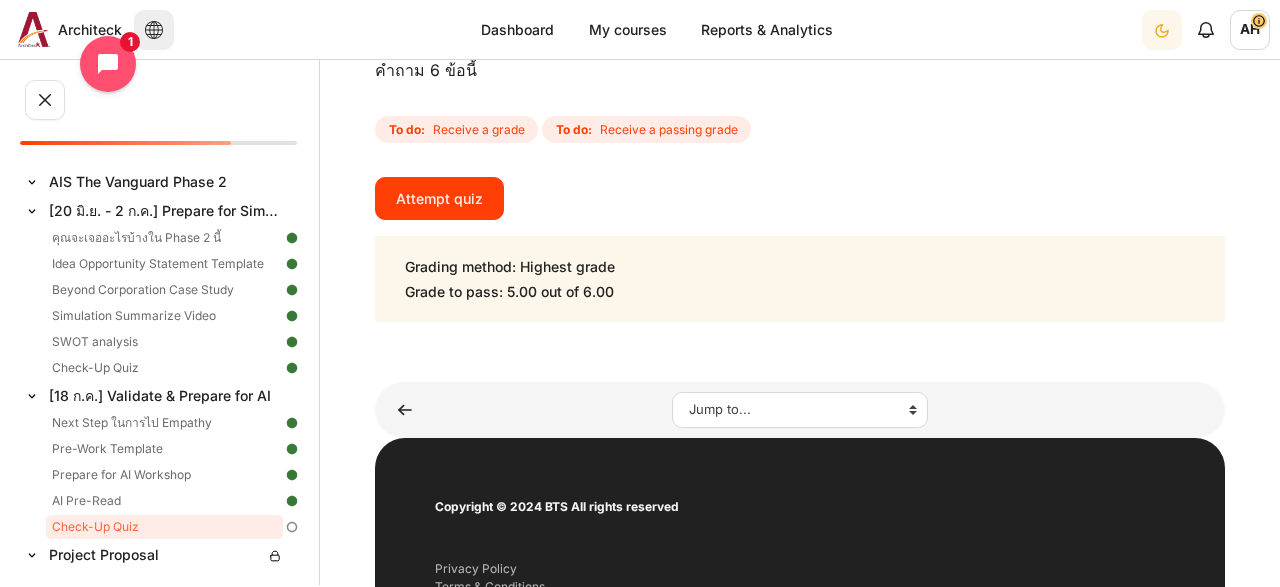 scroll, scrollTop: 189, scrollLeft: 0, axis: vertical 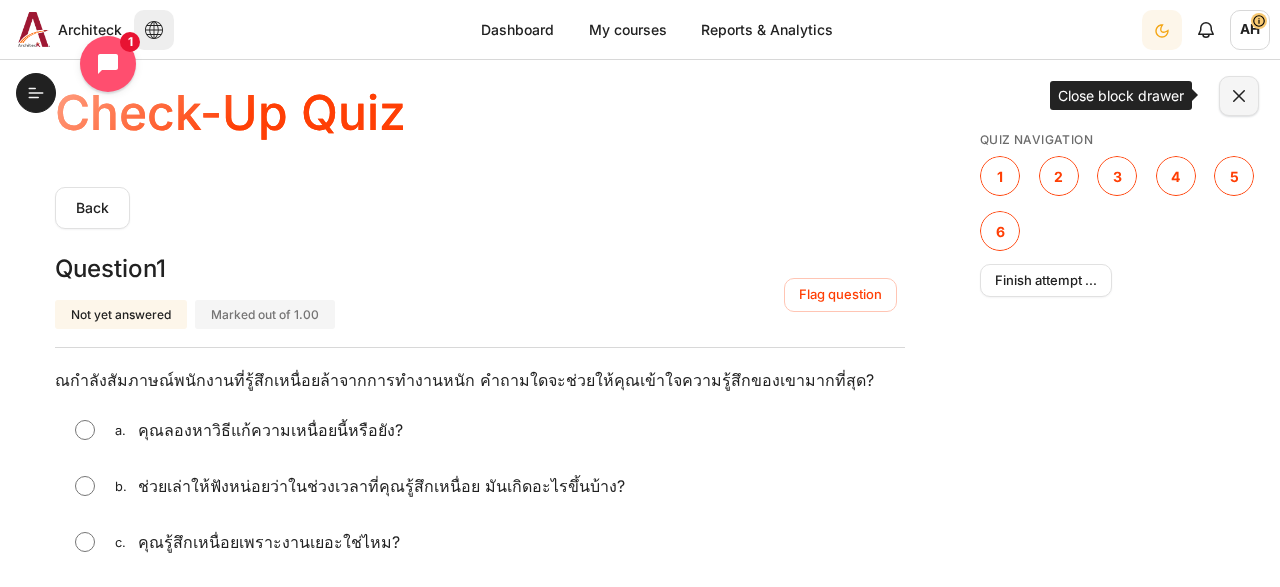 click at bounding box center [1239, 96] 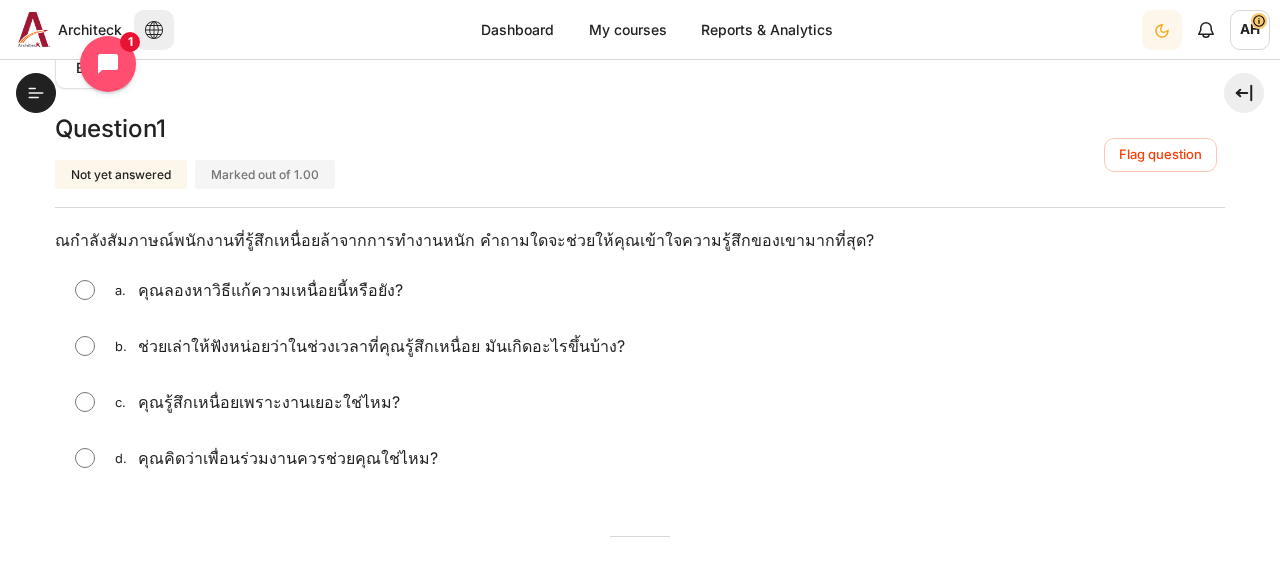 scroll, scrollTop: 232, scrollLeft: 0, axis: vertical 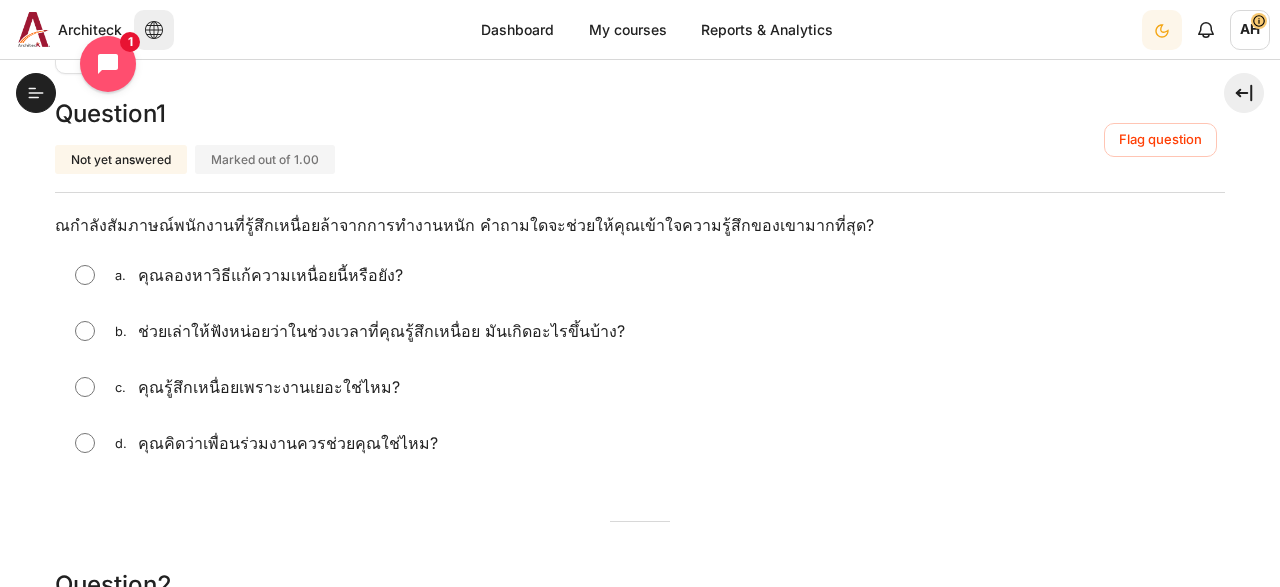 click on "b.  ช่วยเล่าให้ฟังหน่อยว่าในช่วงเวลาที่คุณรู้สึกเหนื่อย มันเกิดอะไรขึ้นบ้าง?" at bounding box center (640, 331) 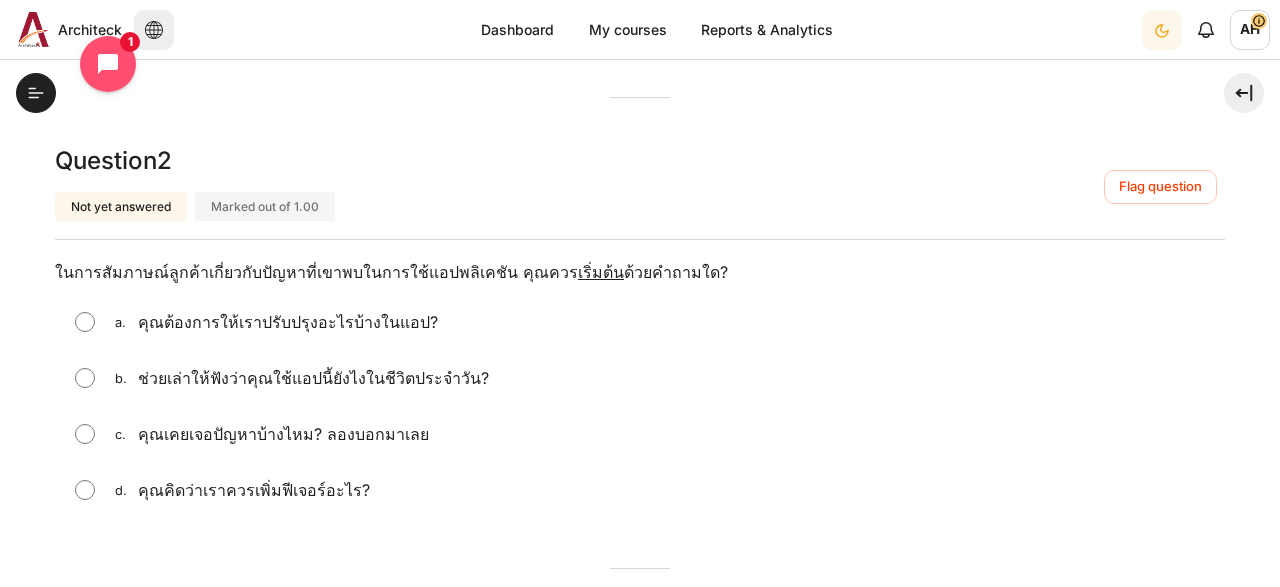 scroll, scrollTop: 773, scrollLeft: 0, axis: vertical 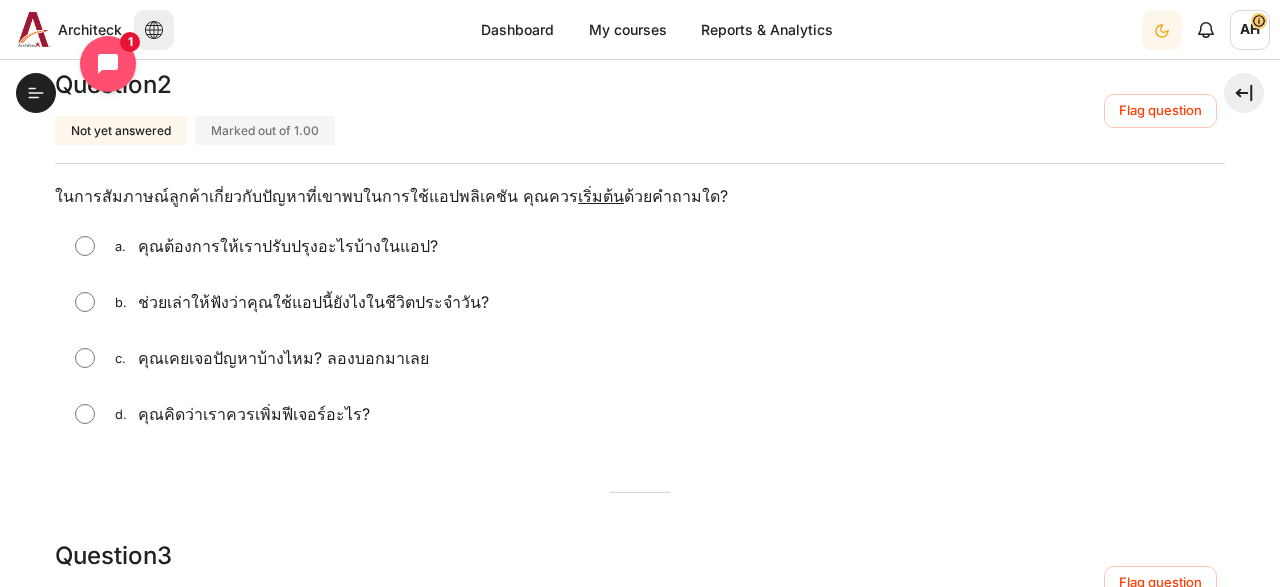 click at bounding box center [85, 414] 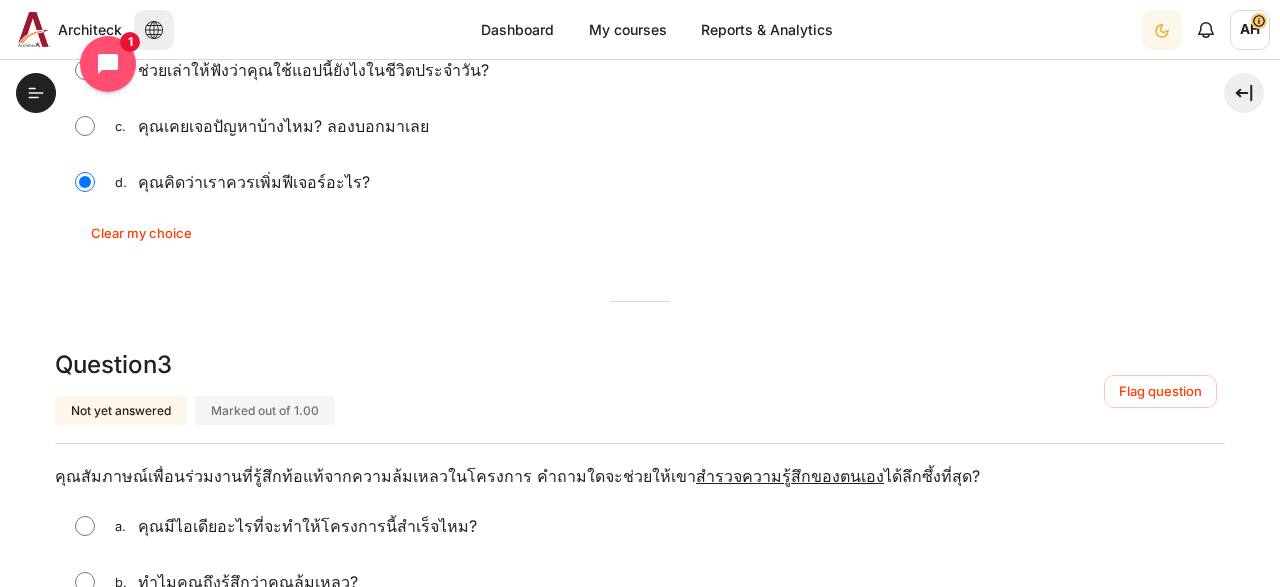 scroll, scrollTop: 1160, scrollLeft: 0, axis: vertical 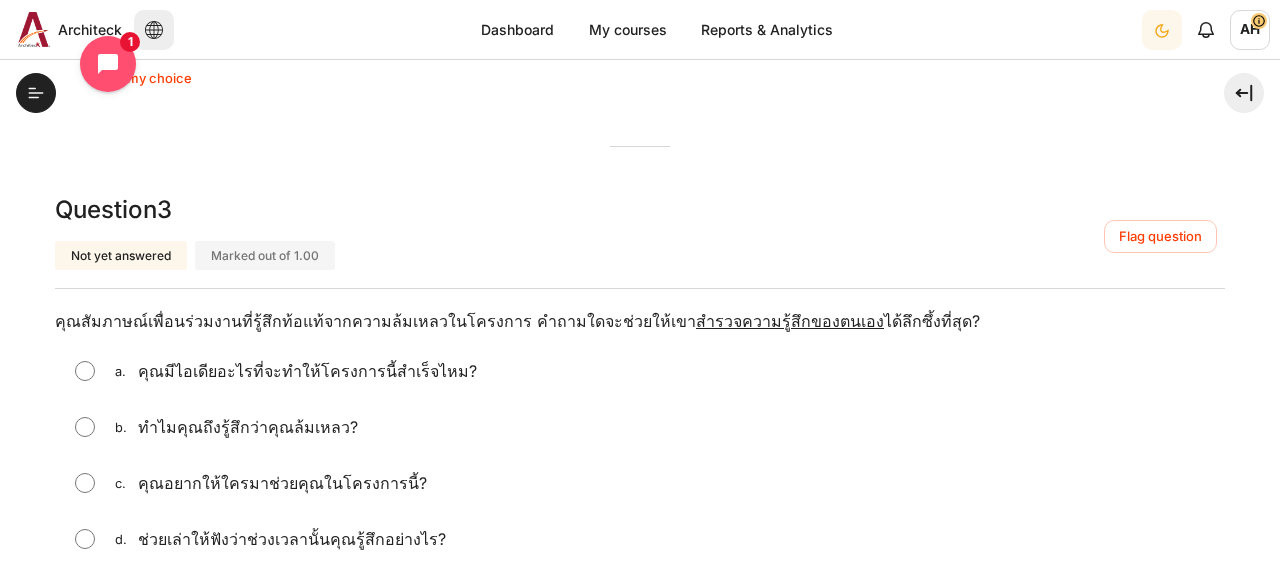 click on "c.  คุณอยากให้ใครมาช่วยคุณในโครงการนี้?" at bounding box center (640, 483) 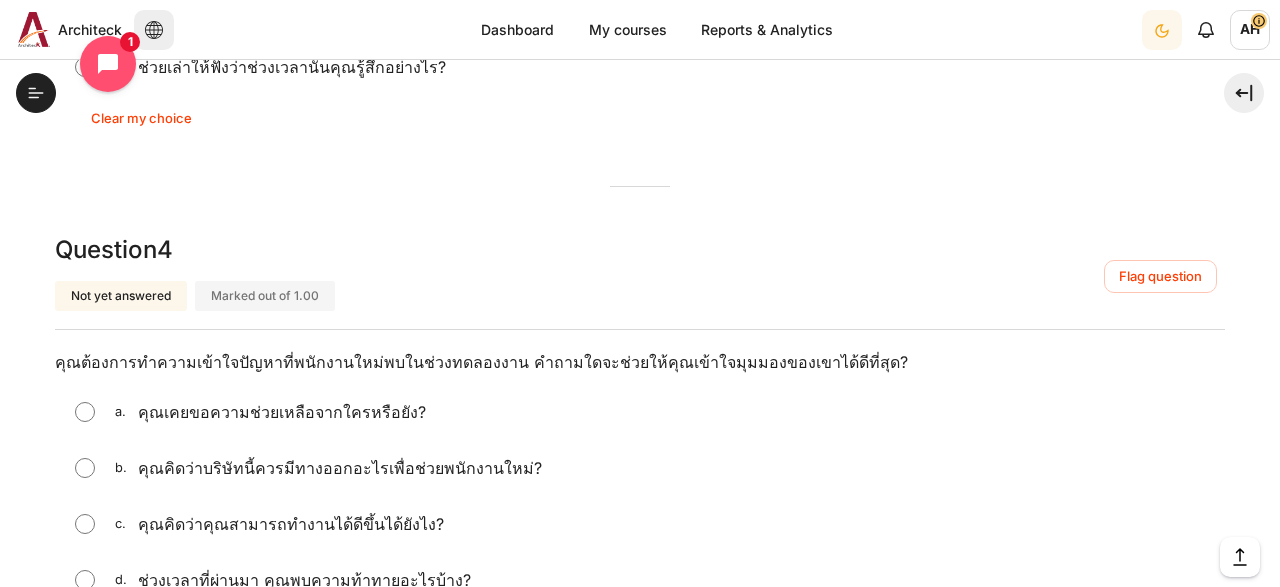 scroll, scrollTop: 1701, scrollLeft: 0, axis: vertical 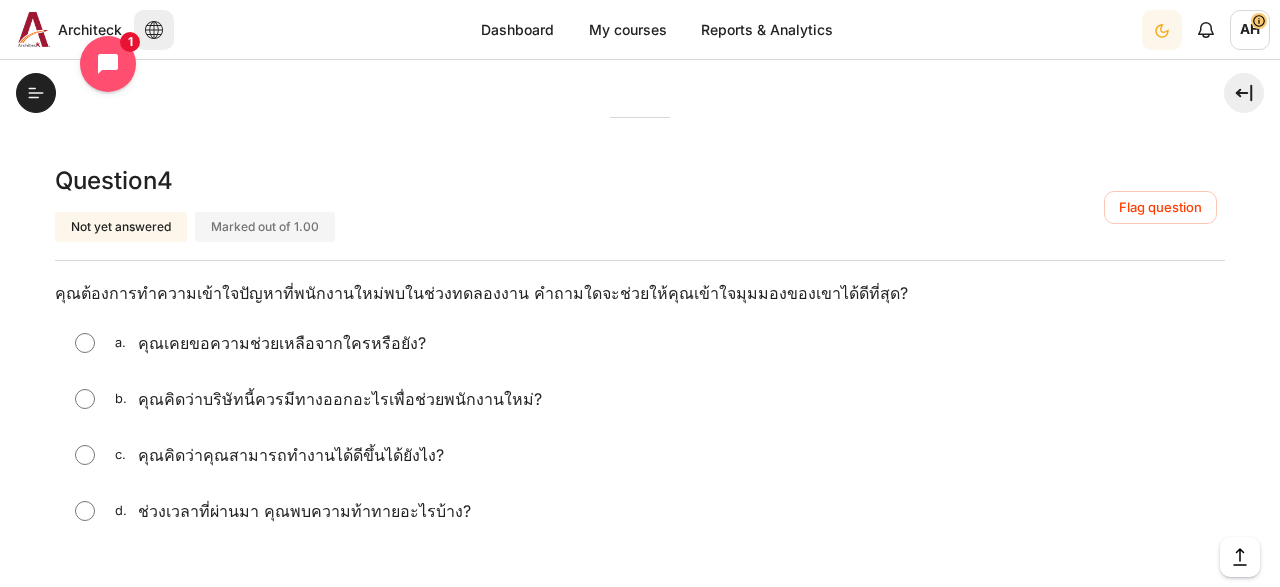 click at bounding box center (85, 511) 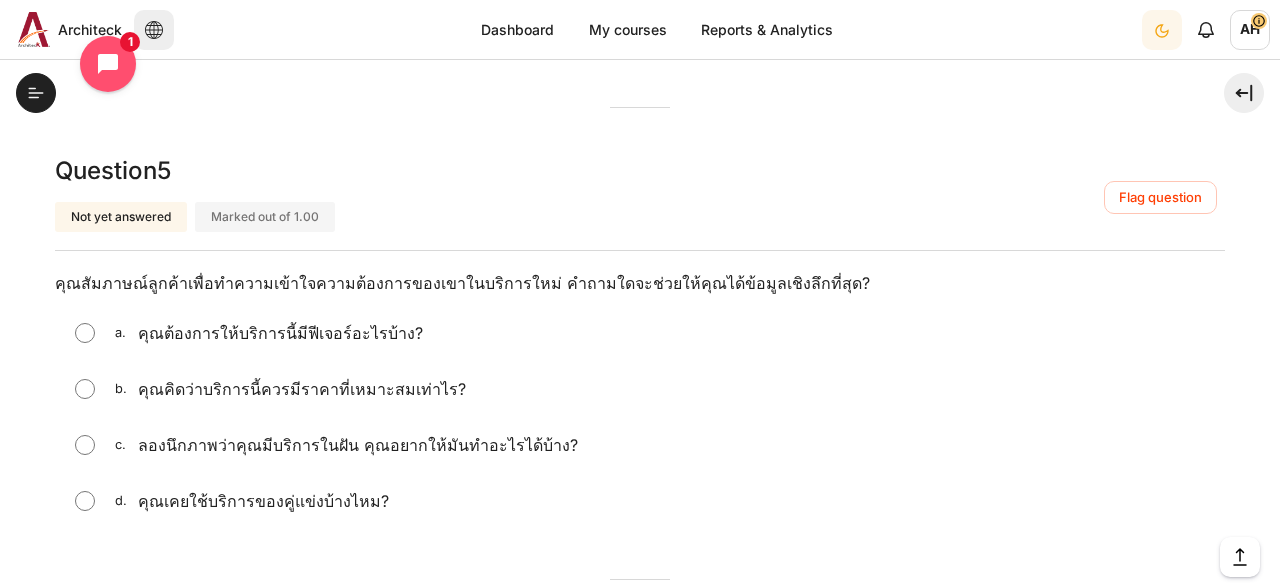 scroll, scrollTop: 2243, scrollLeft: 0, axis: vertical 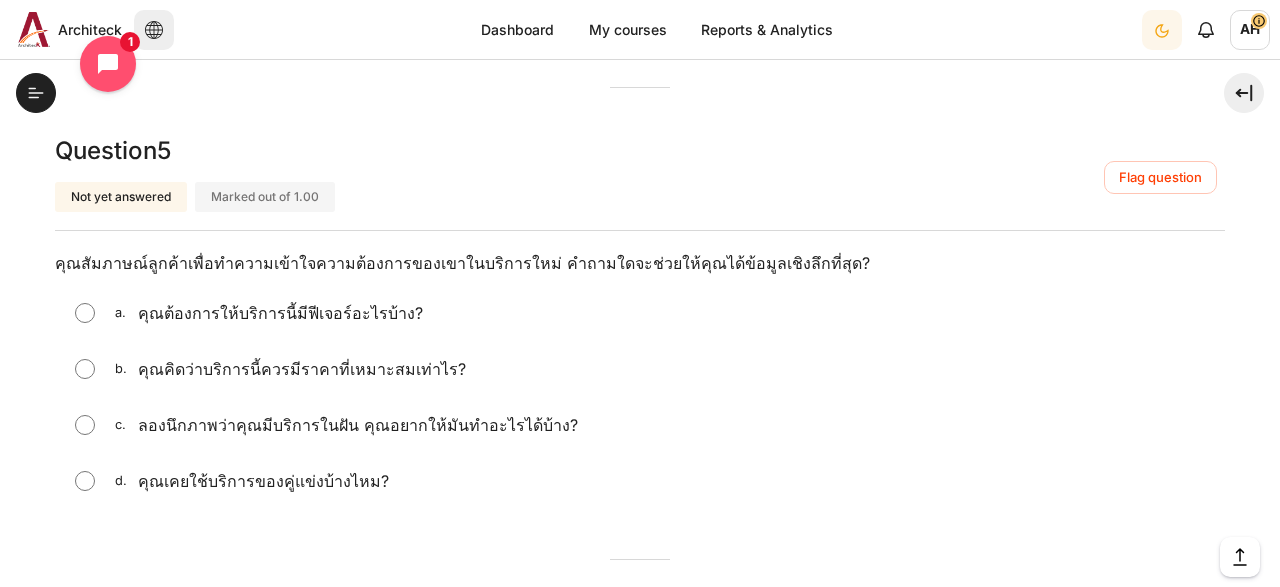 drag, startPoint x: 90, startPoint y: 419, endPoint x: 472, endPoint y: 397, distance: 382.633 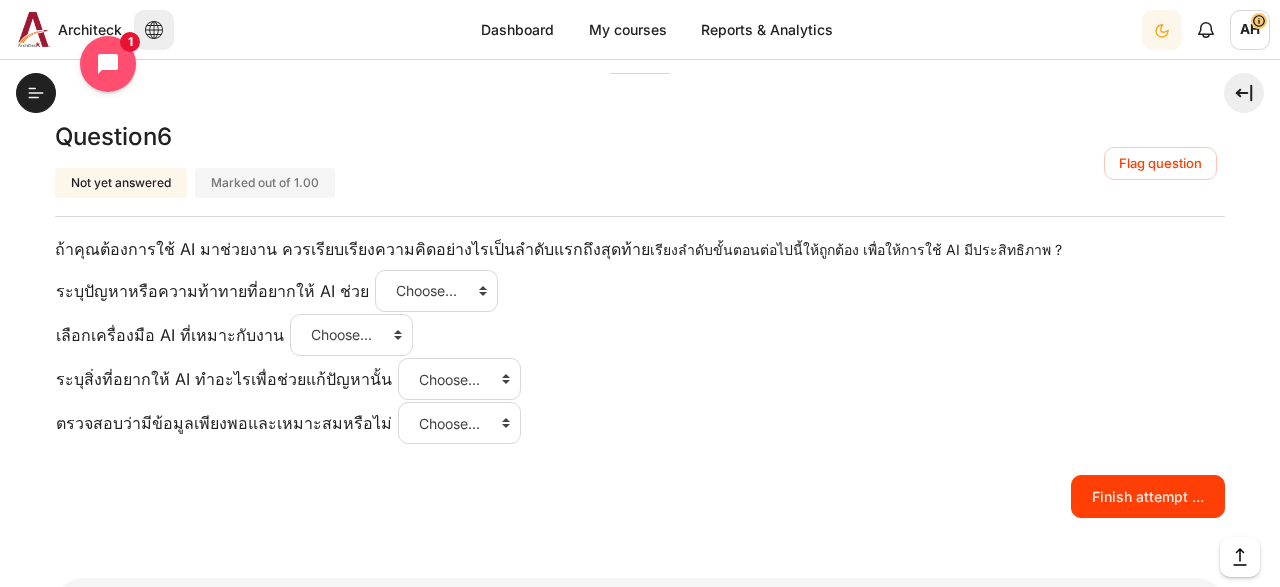 scroll, scrollTop: 2861, scrollLeft: 0, axis: vertical 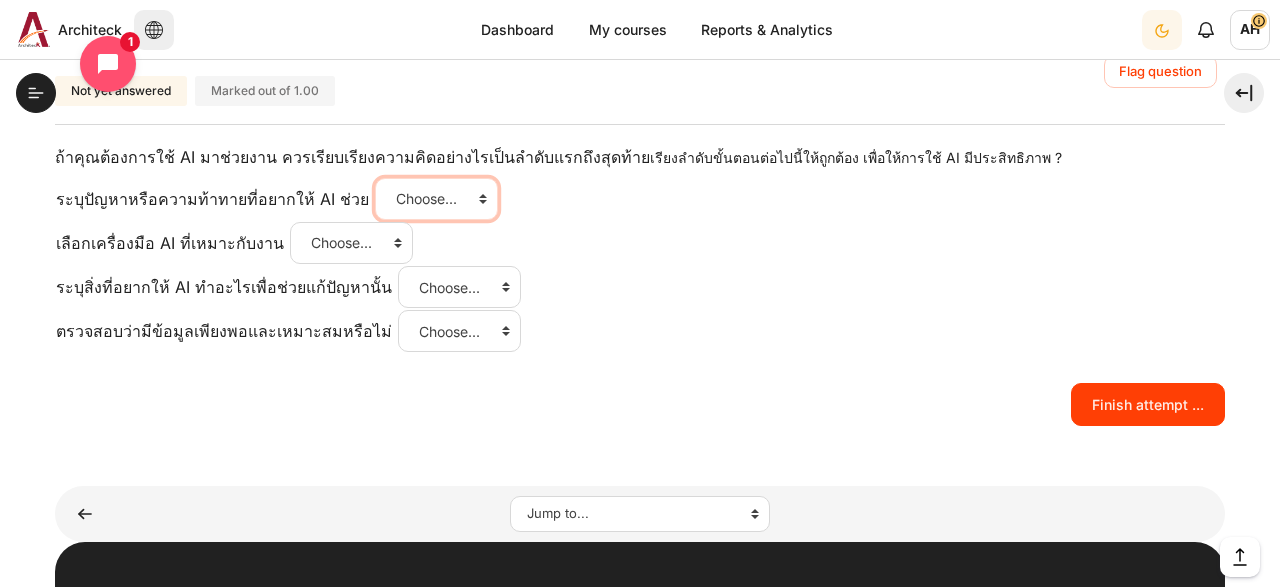 click on "Choose... ขั้นที่ 4 ขั้นที่ 1 ขั้นที่ 2 ขั้นที่ 3" at bounding box center [436, 199] 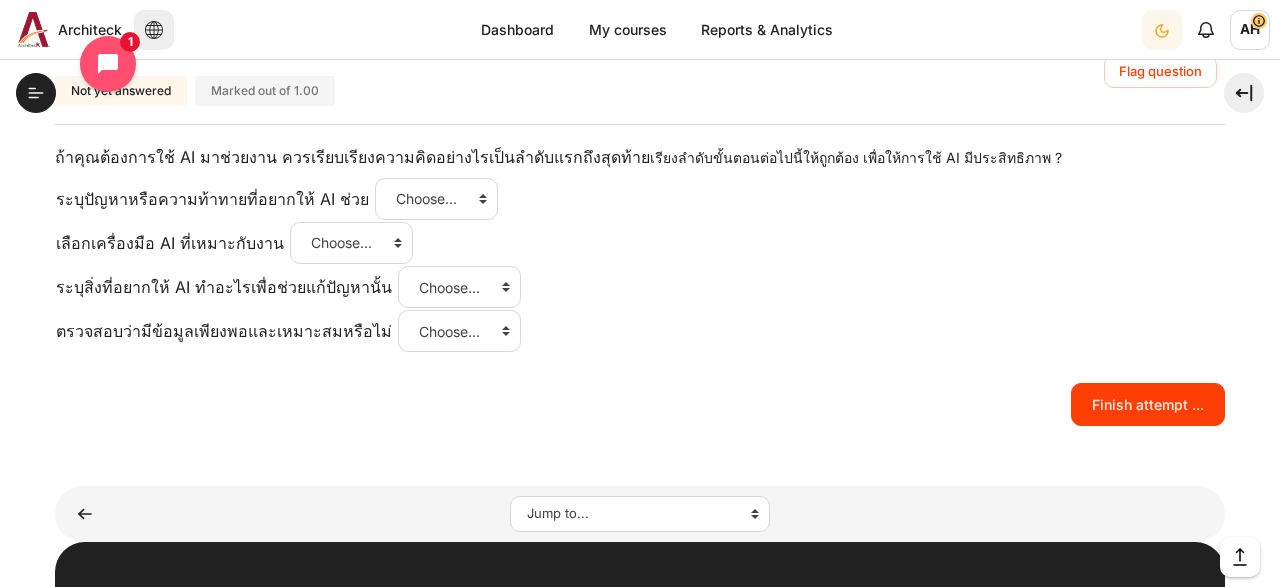 click on "ระบุปัญหาหรือความท้าทายที่อยากให้ AI ช่วย Answer 1 Question 6 Choose... ขั้นที่ 4 ขั้นที่ 1 ขั้นที่ 2 ขั้นที่ 3   เลือกเครื่องมือ AI ที่เหมาะกับงาน Answer 2 Question 6 Choose... ขั้นที่ 4 ขั้นที่ 1 ขั้นที่ 2 ขั้นที่ 3   ระบุสิ่งที่อยากให้ AI ทำอะไรเพื่อช่วยแก้ปัญหานั้น Answer 3 Question 6 Choose... ขั้นที่ 4 ขั้นที่ 1 ขั้นที่ 2 ขั้นที่ 3   ตรวจสอบว่ามีข้อมูลเพียงพอและเหมาะสมหรือไม่ Answer 4 Question 6 Choose... ขั้นที่ 4 ขั้นที่ 1 ขั้นที่ 2 ขั้นที่ 3" at bounding box center [640, 265] 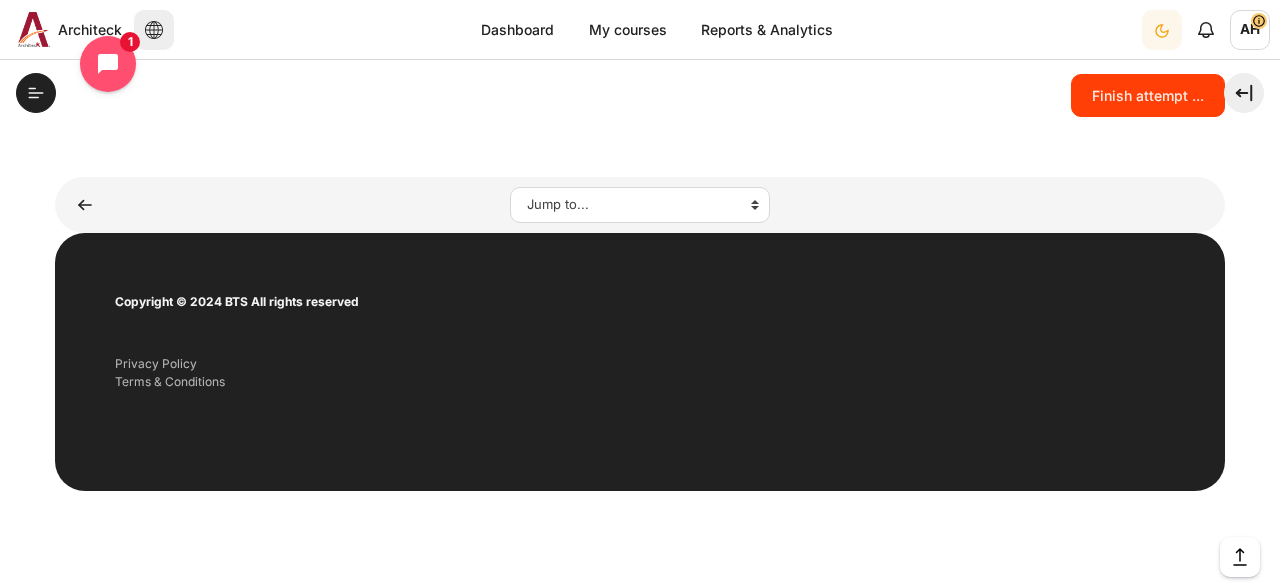 scroll, scrollTop: 2783, scrollLeft: 0, axis: vertical 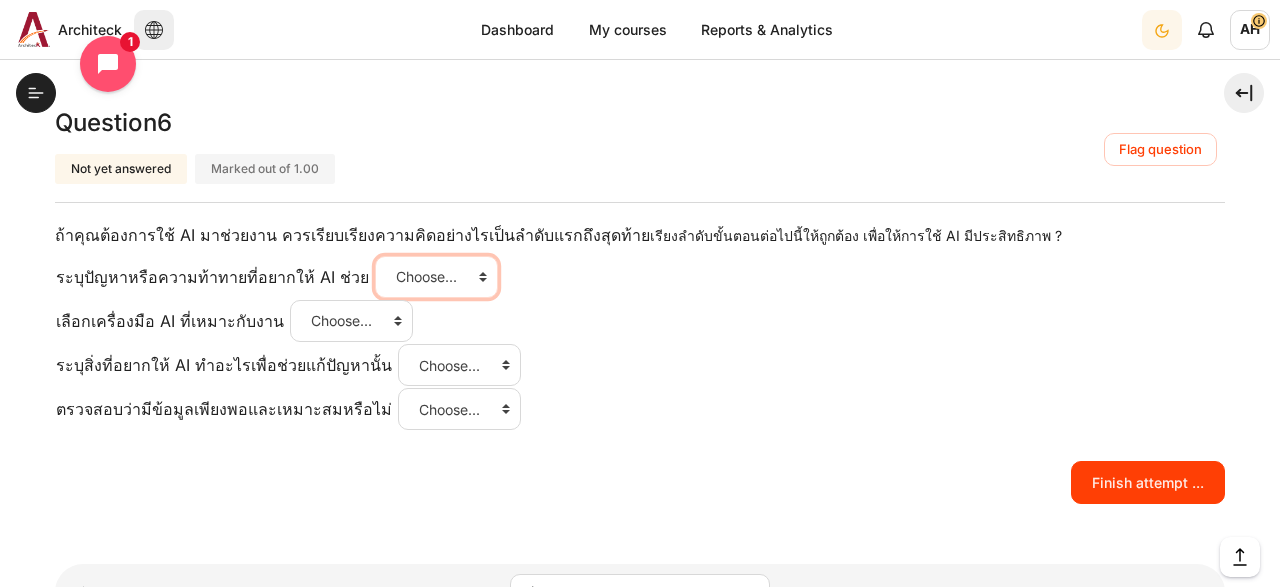 click on "Choose... ขั้นที่ 4 ขั้นที่ 1 ขั้นที่ 2 ขั้นที่ 3" at bounding box center (436, 277) 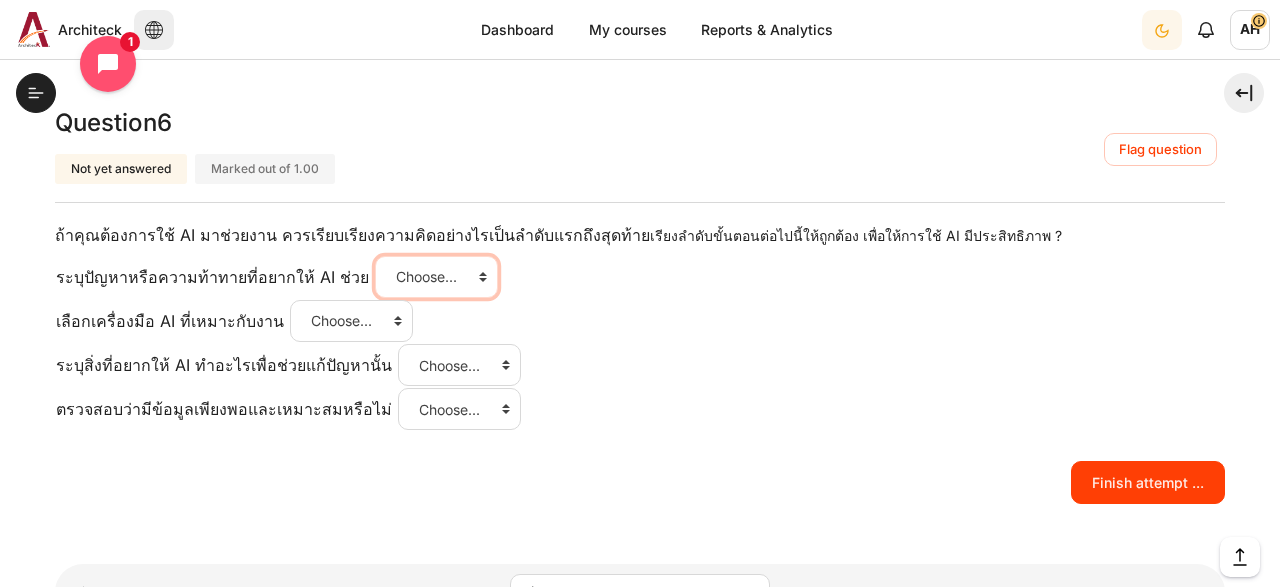 select on "2" 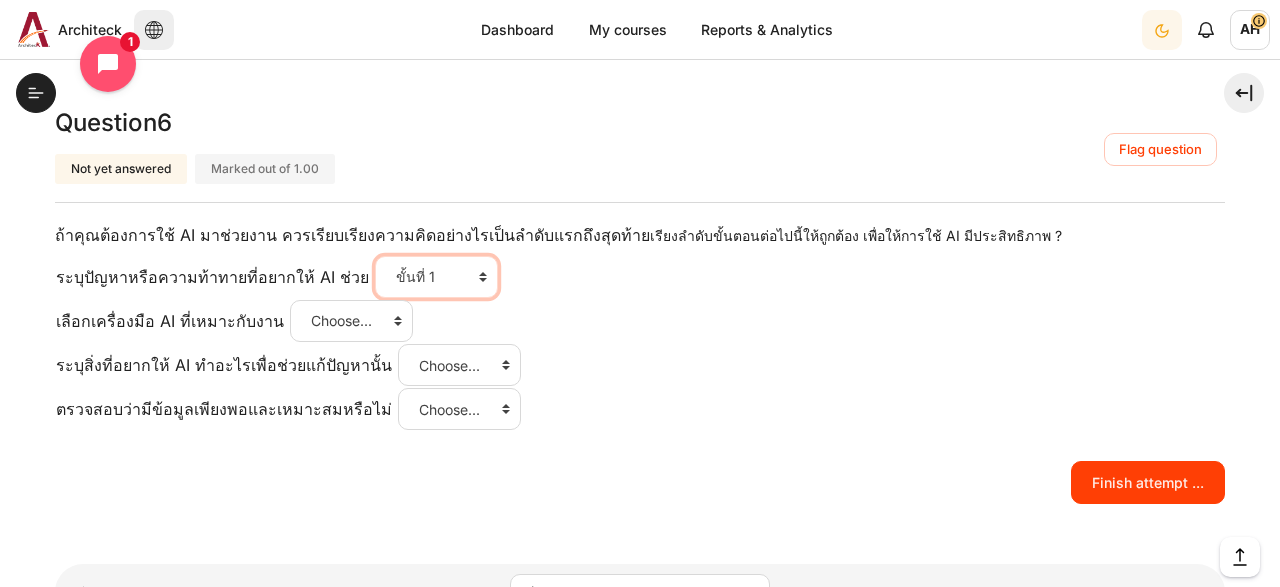 click on "ขั้นที่ 1" at bounding box center [0, 0] 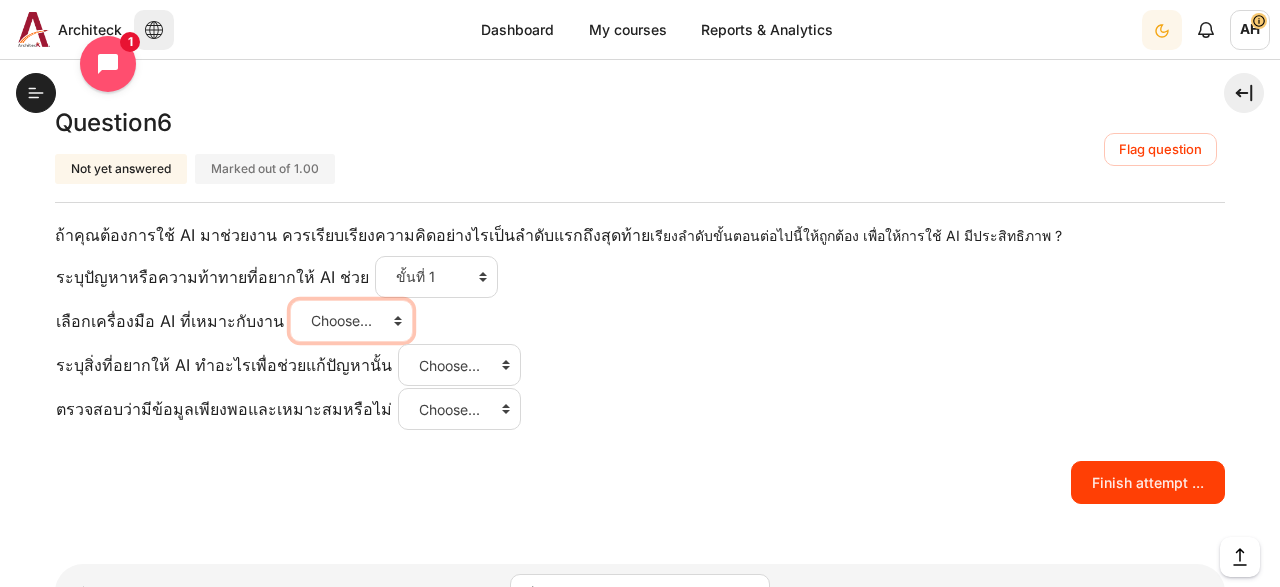 click on "Choose... ขั้นที่ 4 ขั้นที่ 1 ขั้นที่ 2 ขั้นที่ 3" at bounding box center (351, 321) 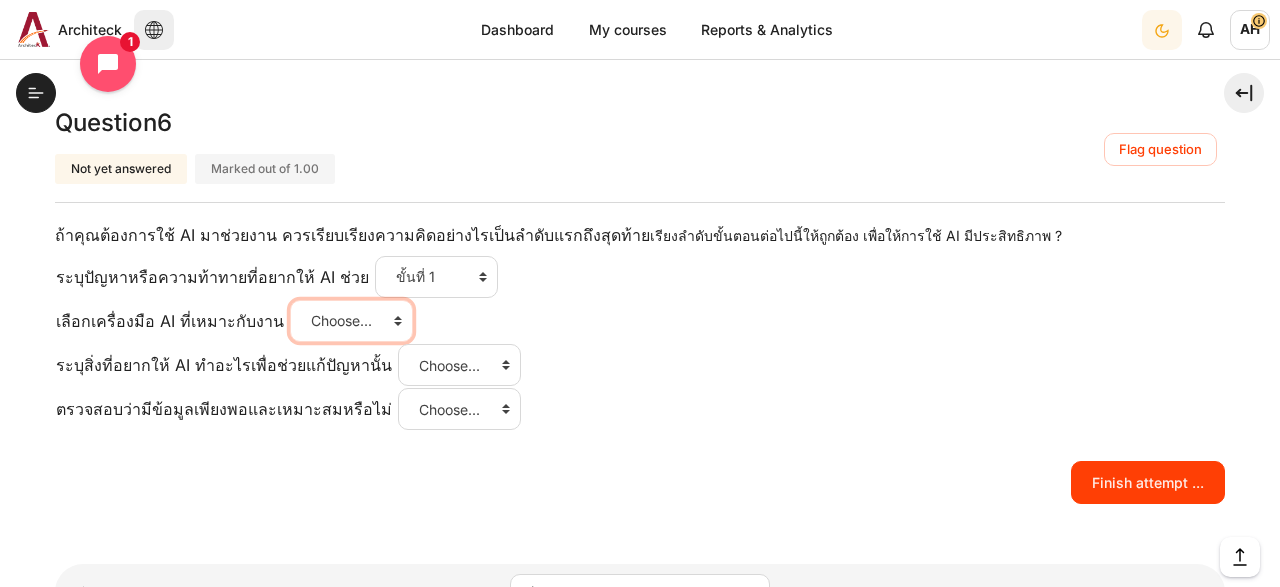 select on "1" 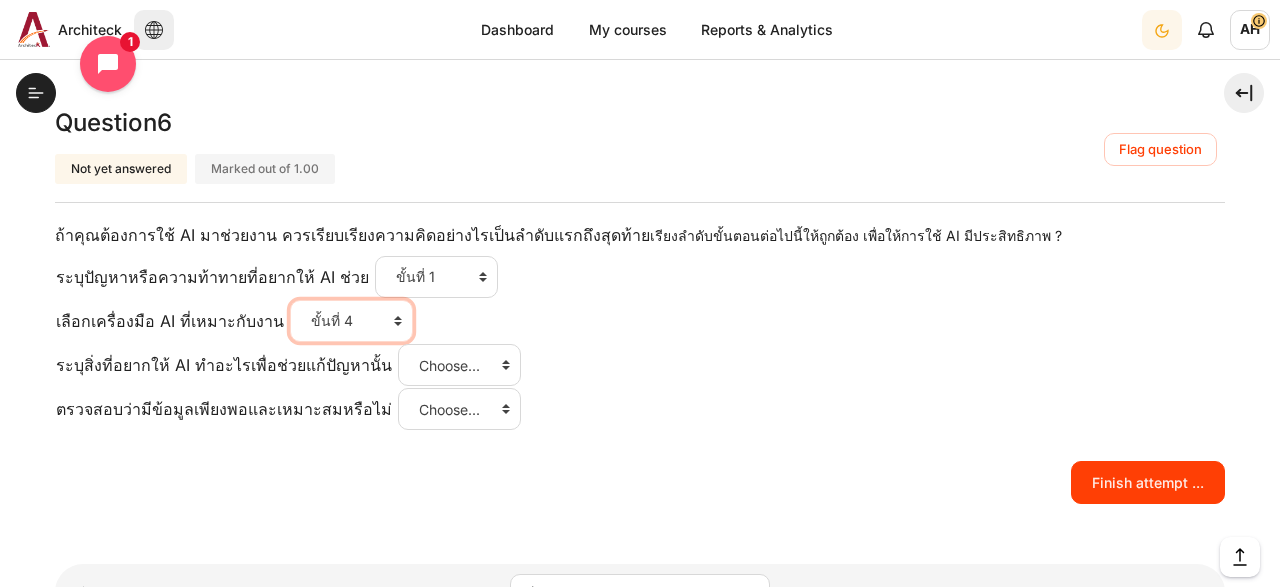 click on "ขั้นที่ 4" at bounding box center [0, 0] 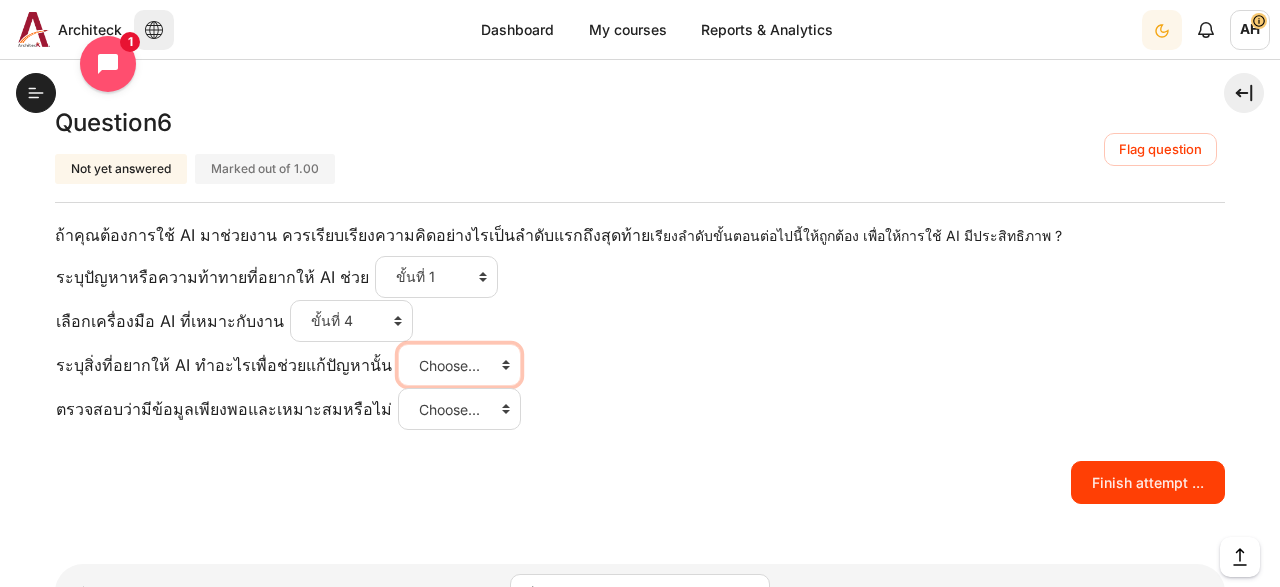 click on "Choose... ขั้นที่ 4 ขั้นที่ 1 ขั้นที่ 2 ขั้นที่ 3" at bounding box center (459, 365) 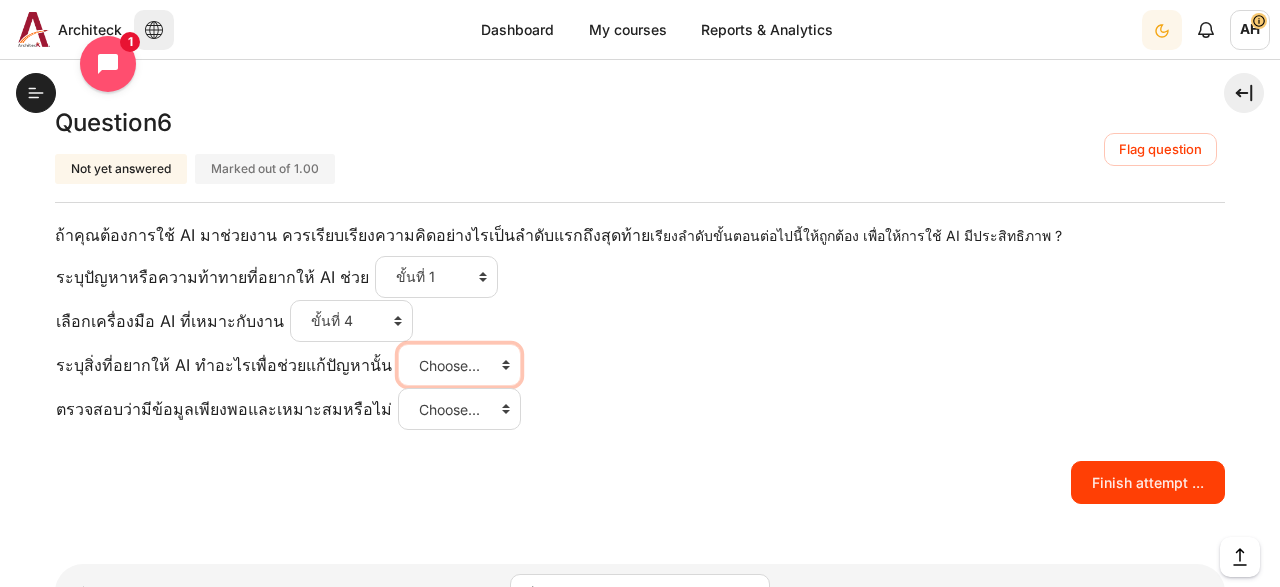 click on "ขั้นที่ 4" at bounding box center [0, 0] 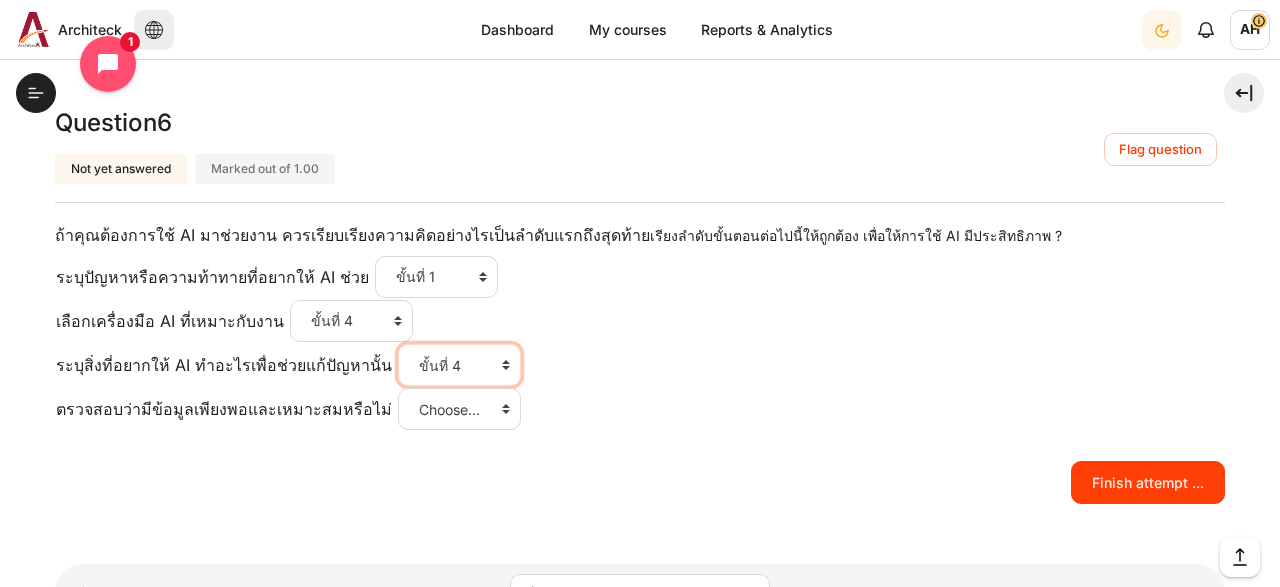 click on "Choose... ขั้นที่ 4 ขั้นที่ 1 ขั้นที่ 2 ขั้นที่ 3" at bounding box center [459, 365] 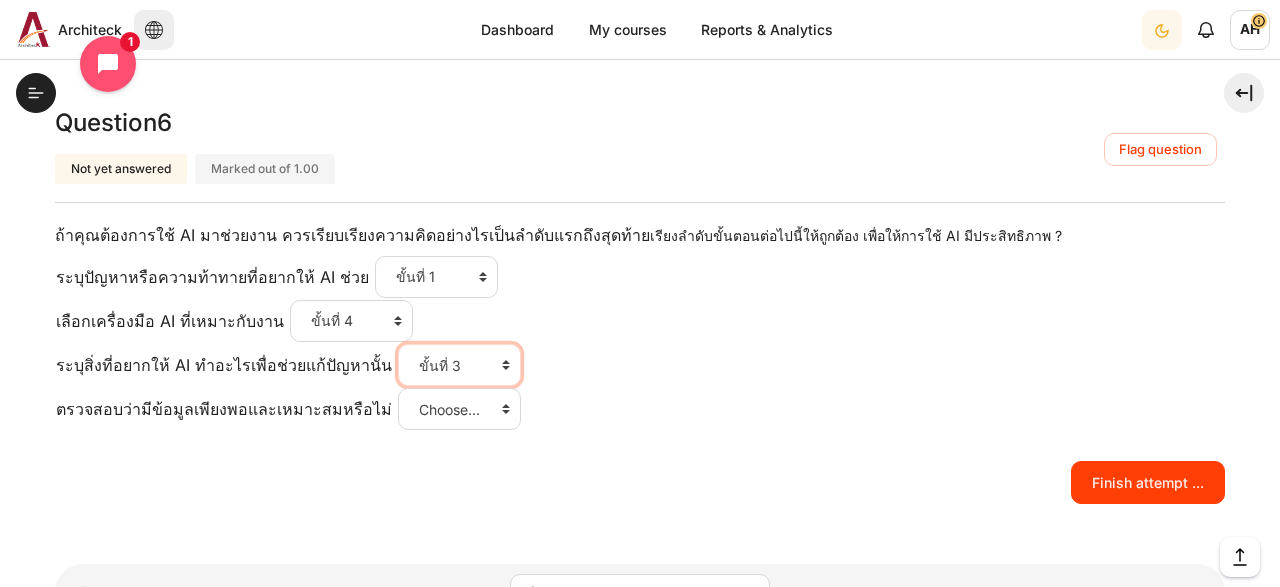 click on "ขั้นที่ 3" at bounding box center (0, 0) 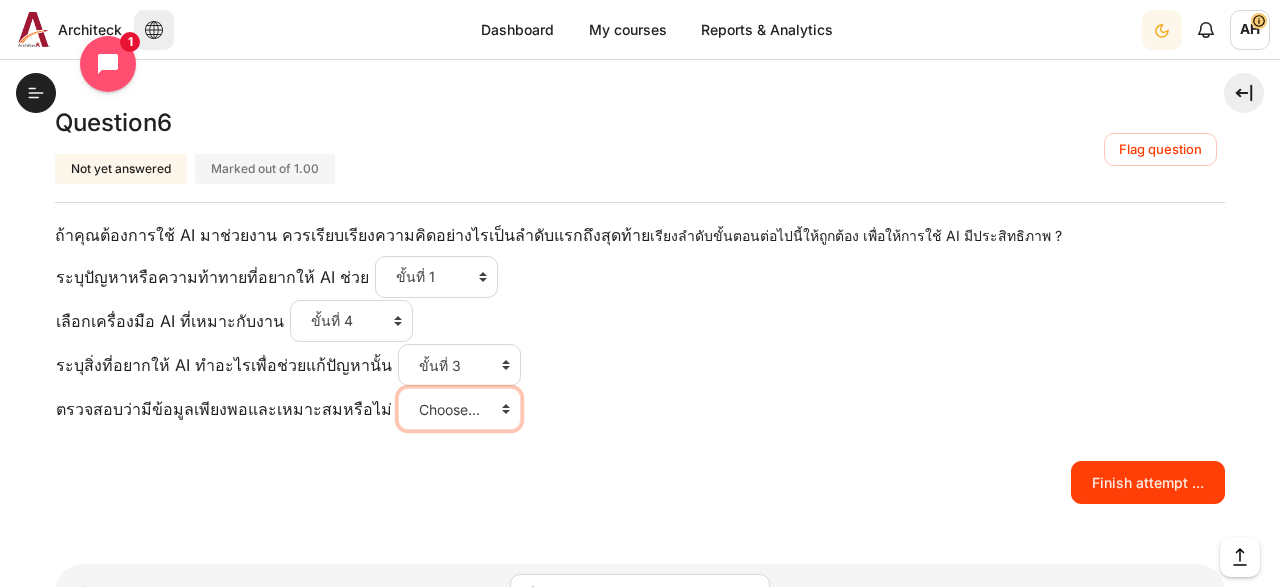 click on "Choose... ขั้นที่ 4 ขั้นที่ 1 ขั้นที่ 2 ขั้นที่ 3" at bounding box center (459, 409) 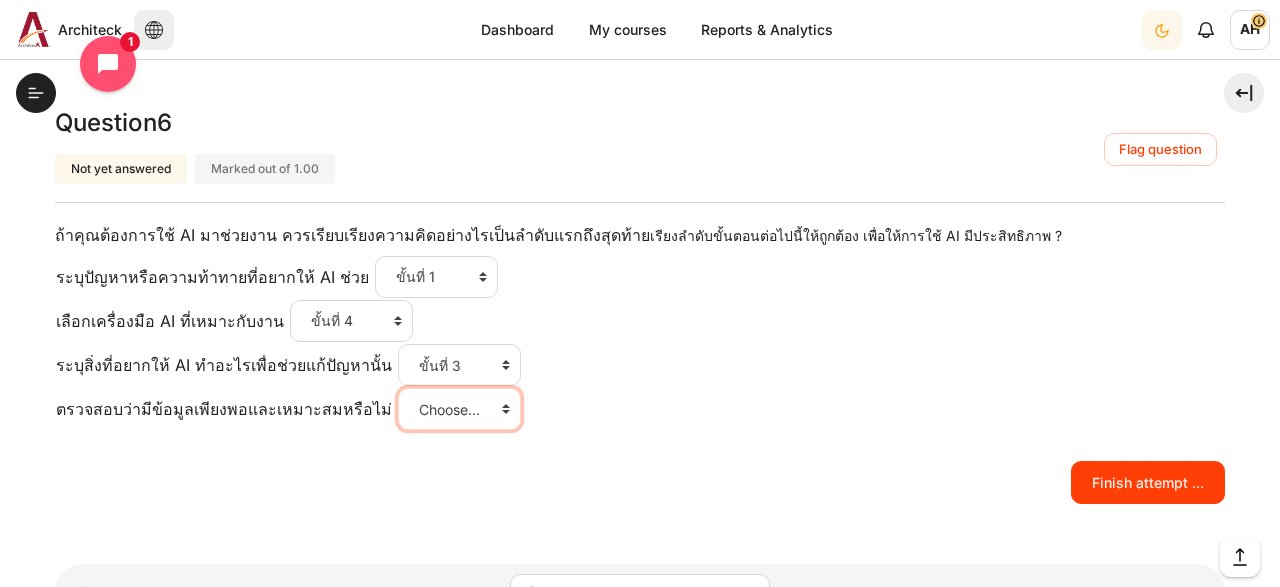 select on "3" 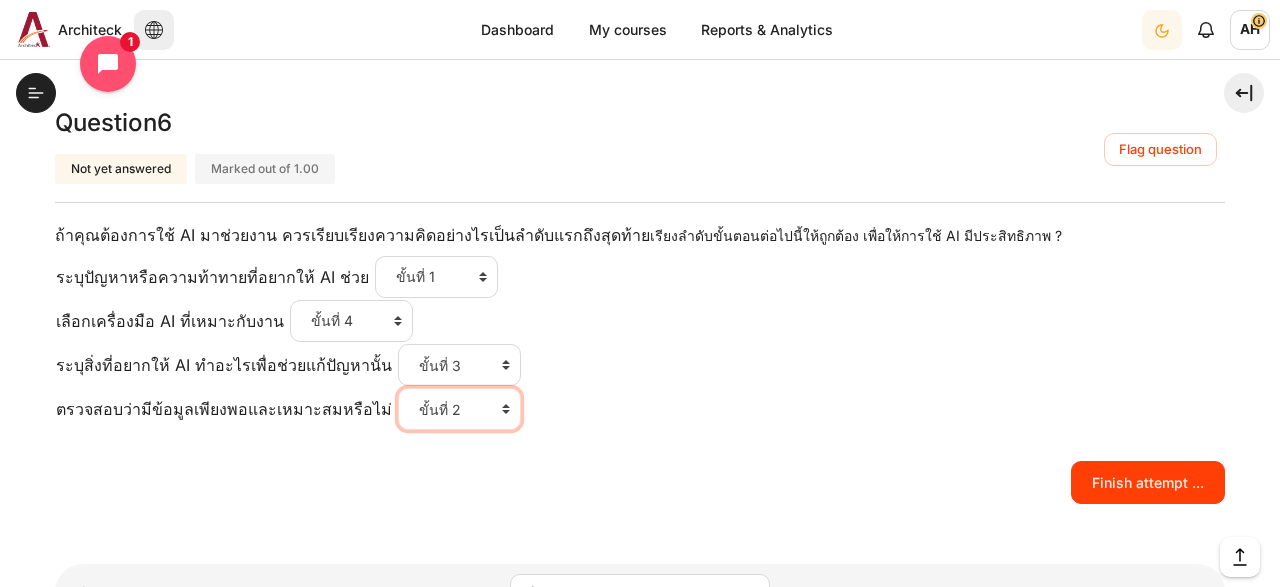 click on "ขั้นที่ 2" at bounding box center [0, 0] 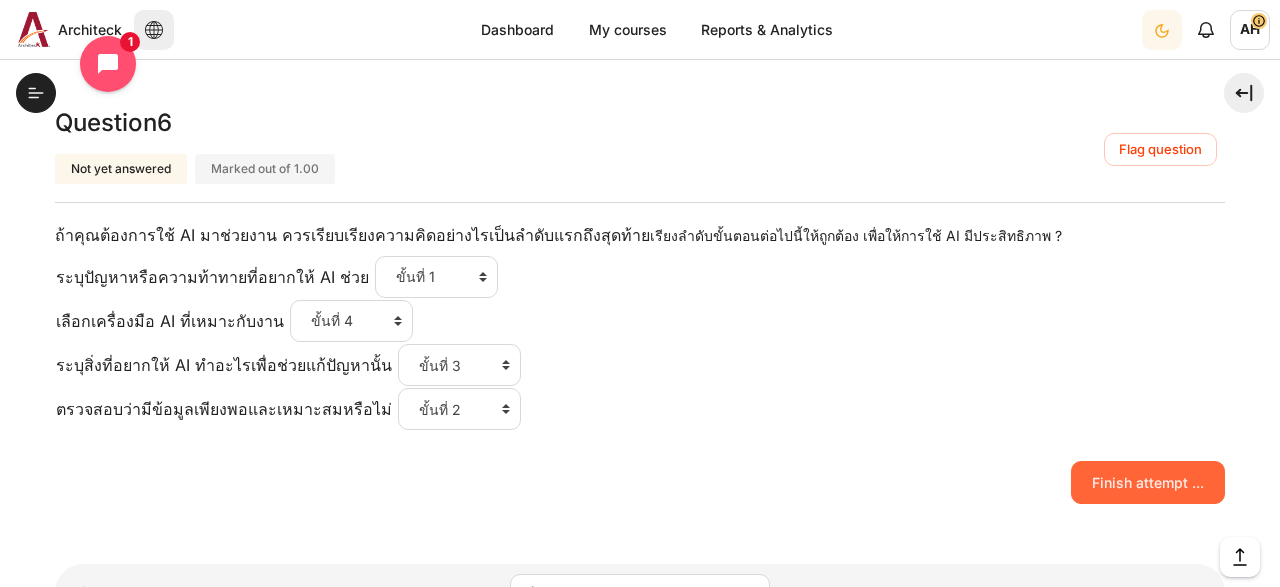 click on "Finish attempt ..." at bounding box center [1148, 482] 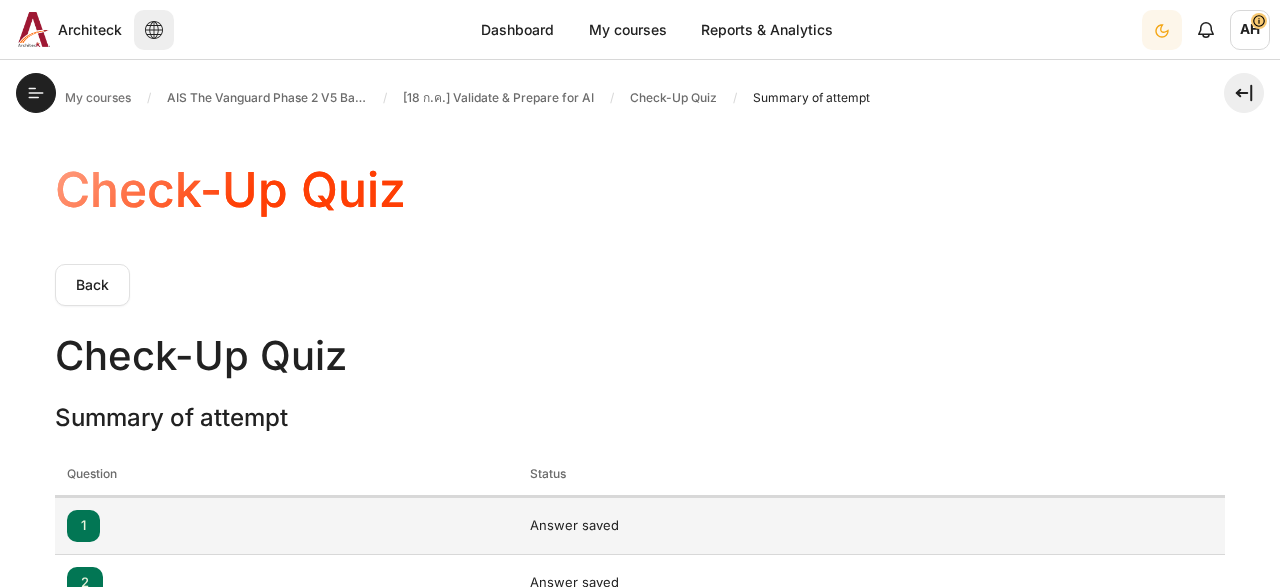 scroll, scrollTop: 0, scrollLeft: 0, axis: both 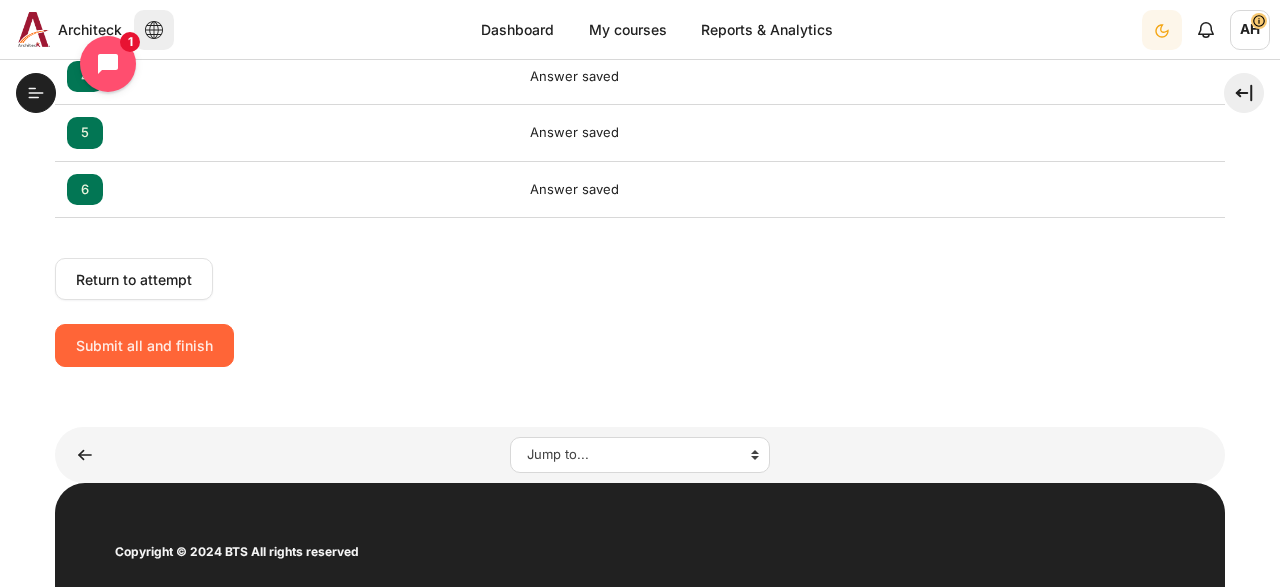 click on "Submit all and finish" at bounding box center (144, 345) 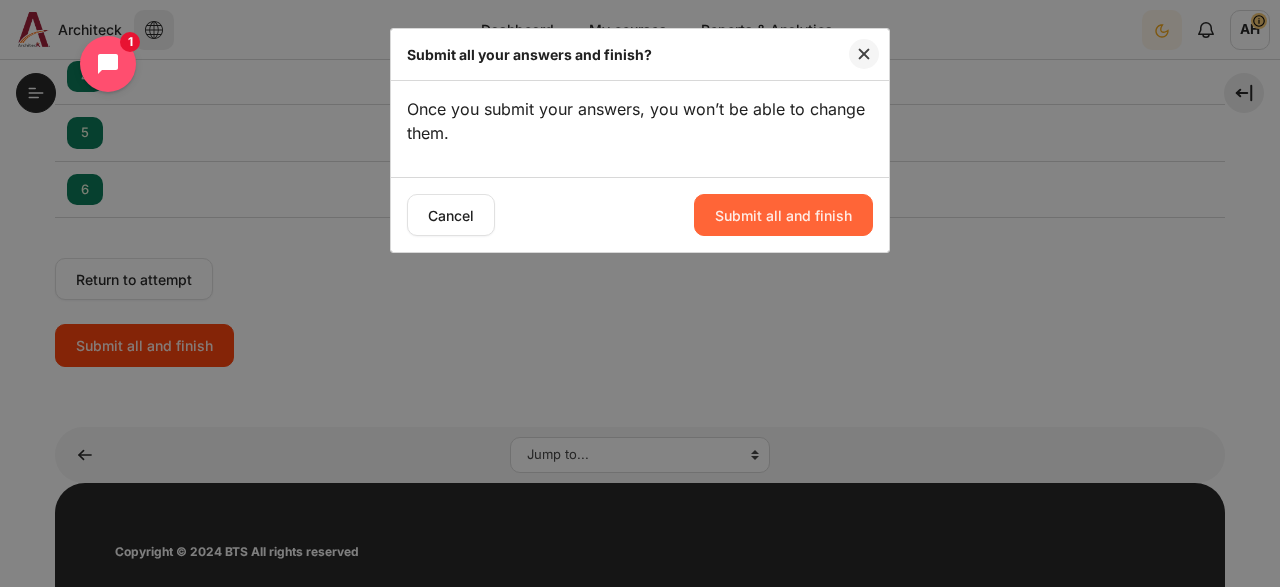 drag, startPoint x: 758, startPoint y: 215, endPoint x: 501, endPoint y: 99, distance: 281.9663 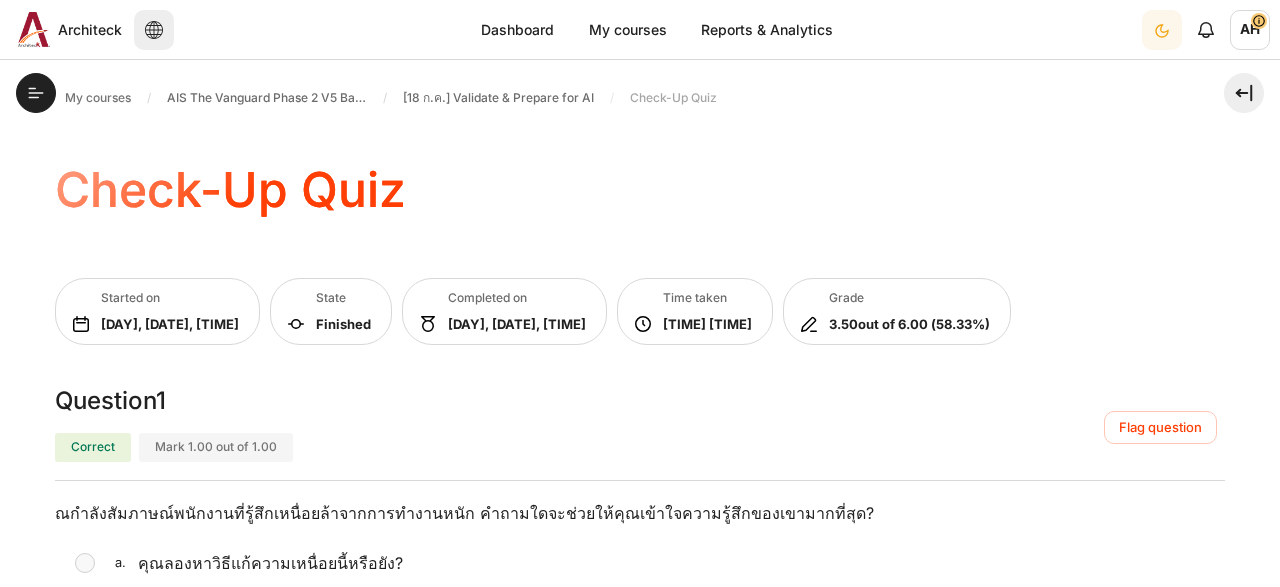 scroll, scrollTop: 0, scrollLeft: 0, axis: both 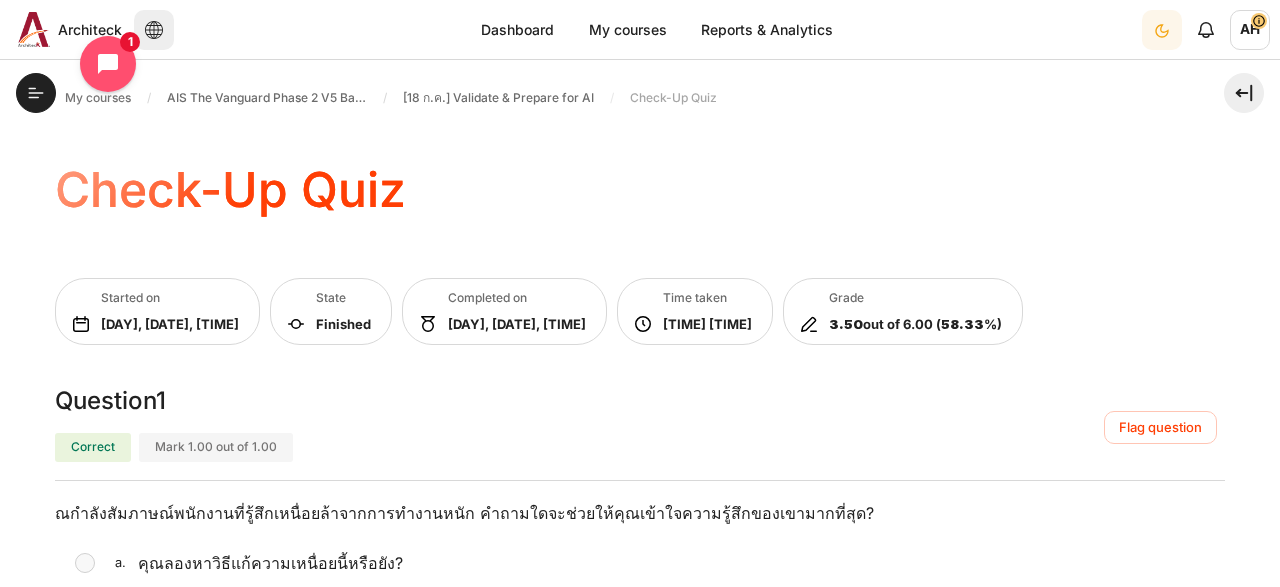 drag, startPoint x: 1152, startPoint y: 422, endPoint x: 556, endPoint y: 241, distance: 622.878 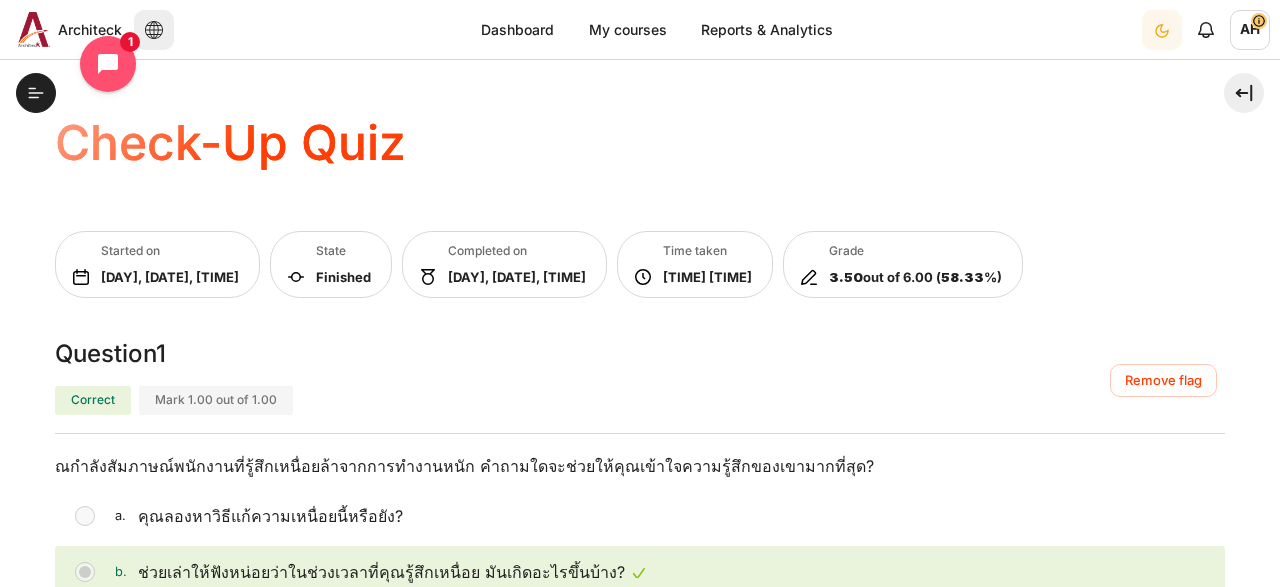scroll, scrollTop: 0, scrollLeft: 0, axis: both 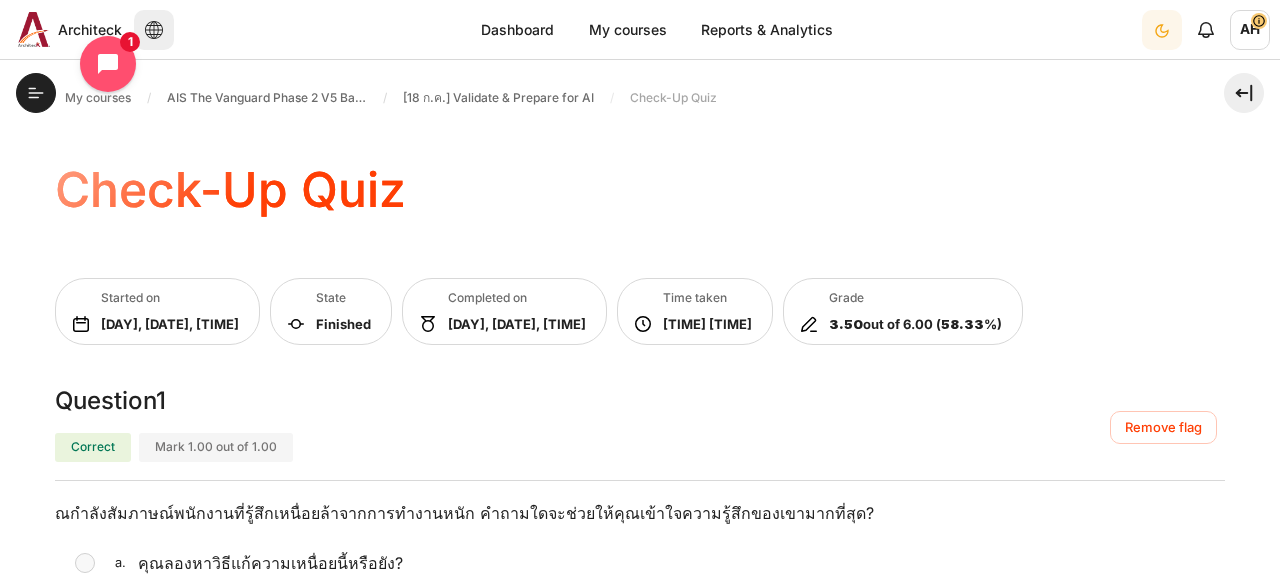 click on "Question  1 Correct Mark 1.00 out of 1.00
Remove flag" at bounding box center [640, 432] 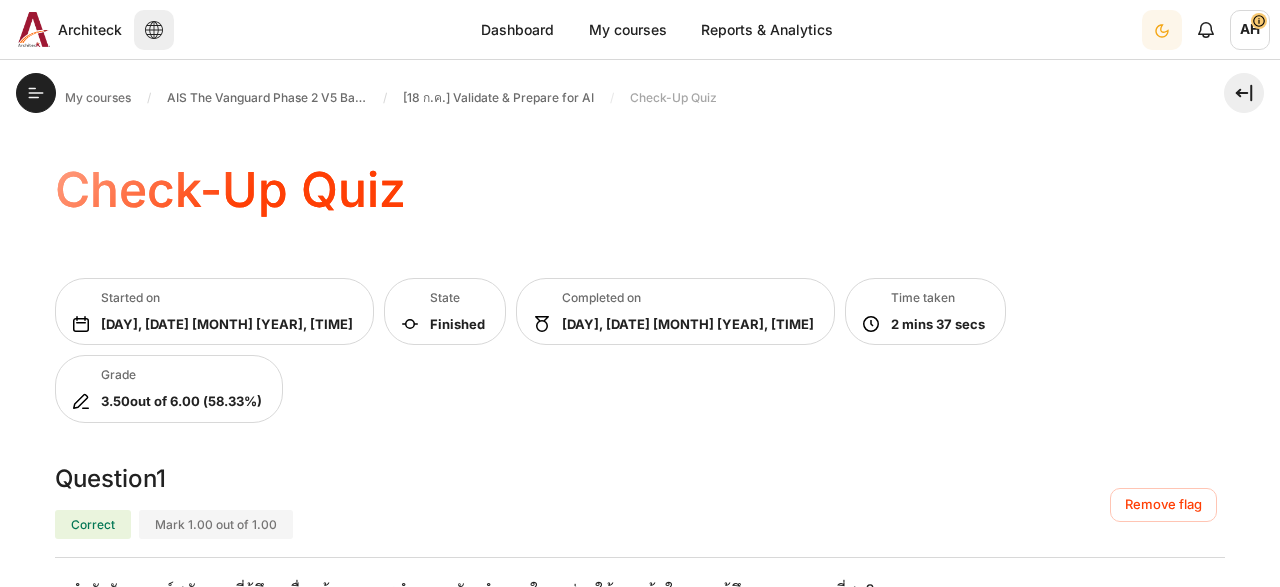 scroll, scrollTop: 0, scrollLeft: 0, axis: both 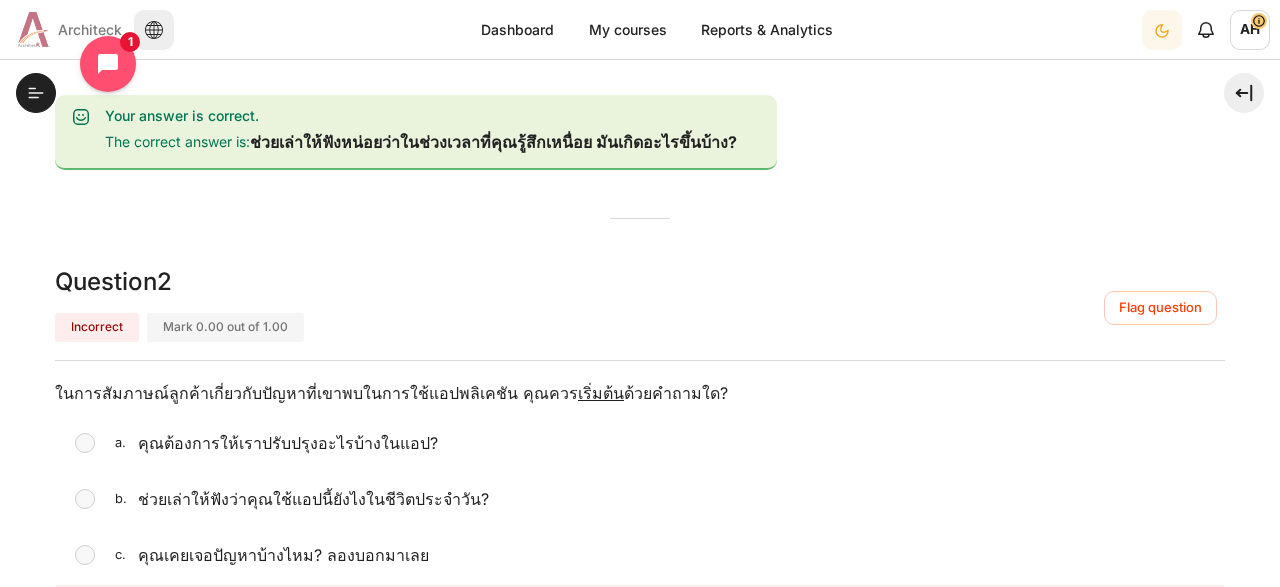 click on "Architeck" at bounding box center [90, 29] 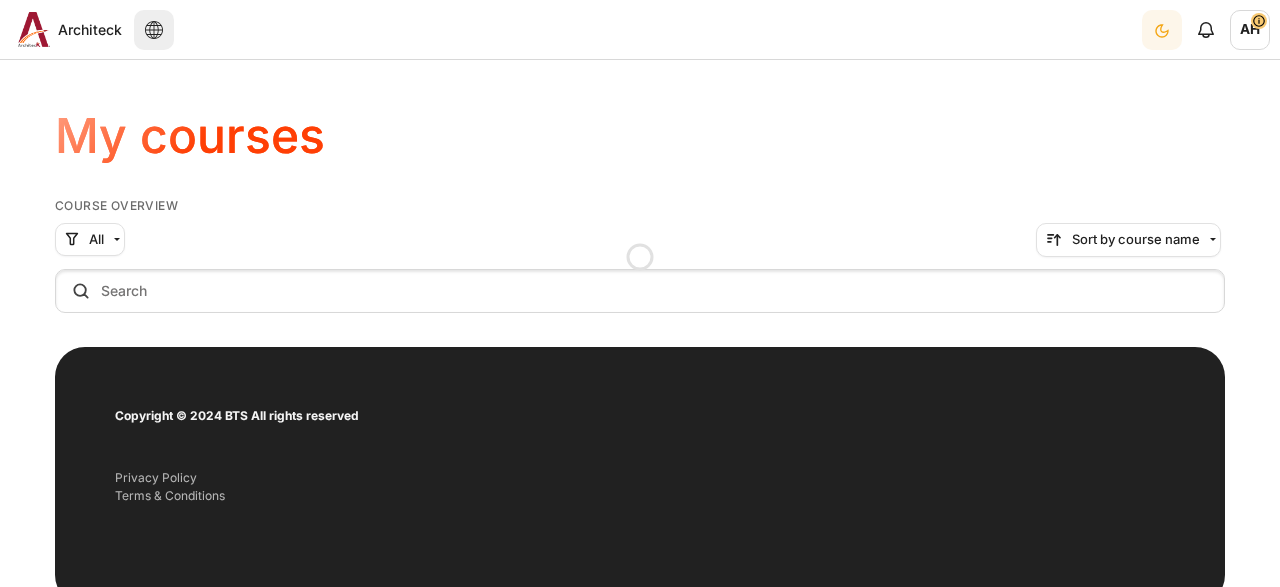 scroll, scrollTop: 0, scrollLeft: 0, axis: both 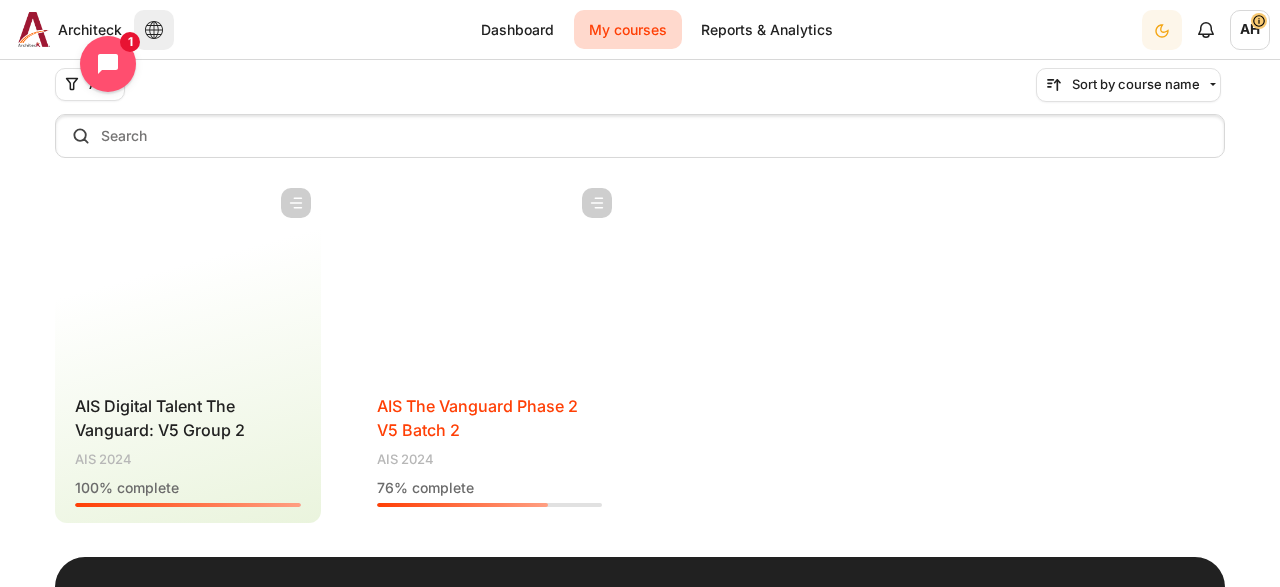 click on "AIS The Vanguard Phase 2 V5 Batch 2" at bounding box center [477, 418] 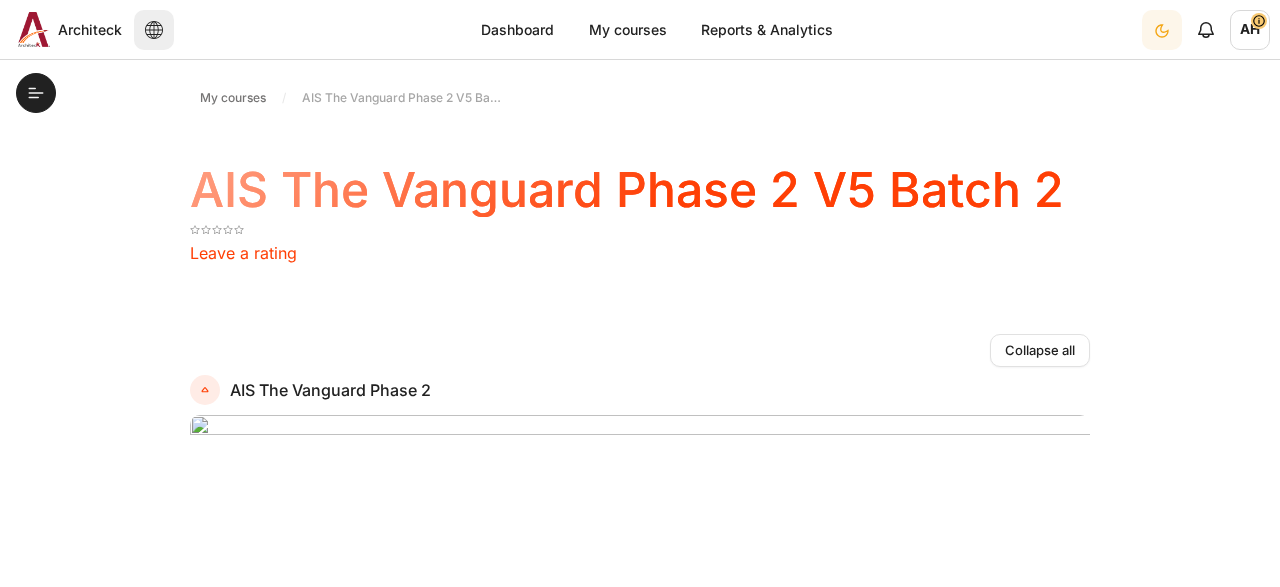 scroll, scrollTop: 0, scrollLeft: 0, axis: both 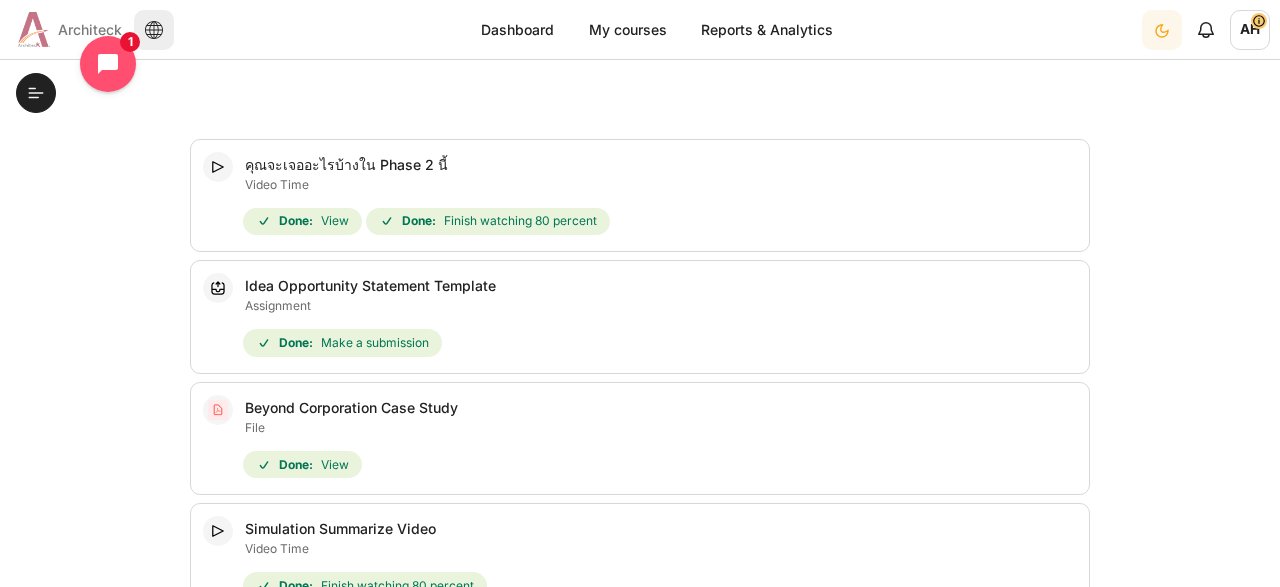 click on "Architeck" at bounding box center (66, 29) 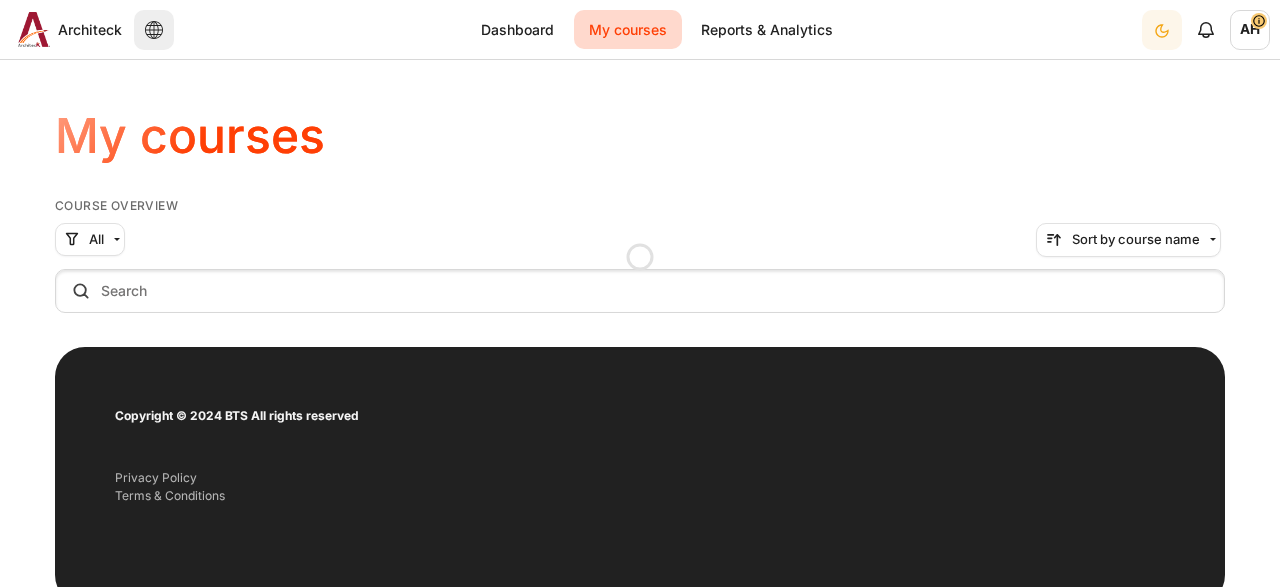 scroll, scrollTop: 0, scrollLeft: 0, axis: both 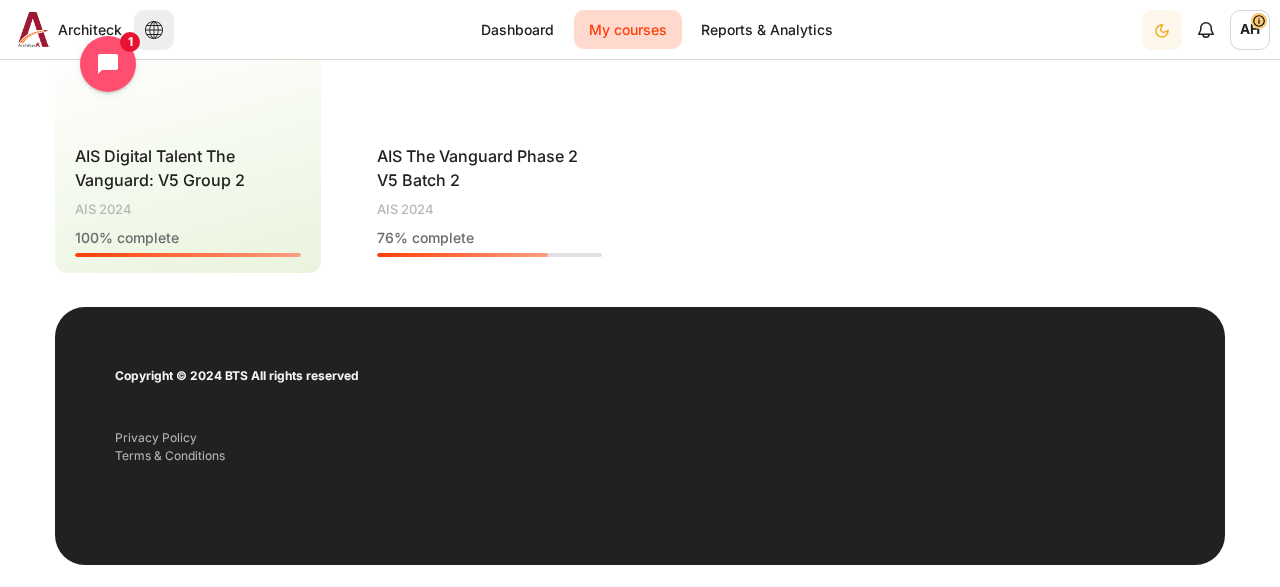 click on "Course progress:
76 % complete" at bounding box center [490, 237] 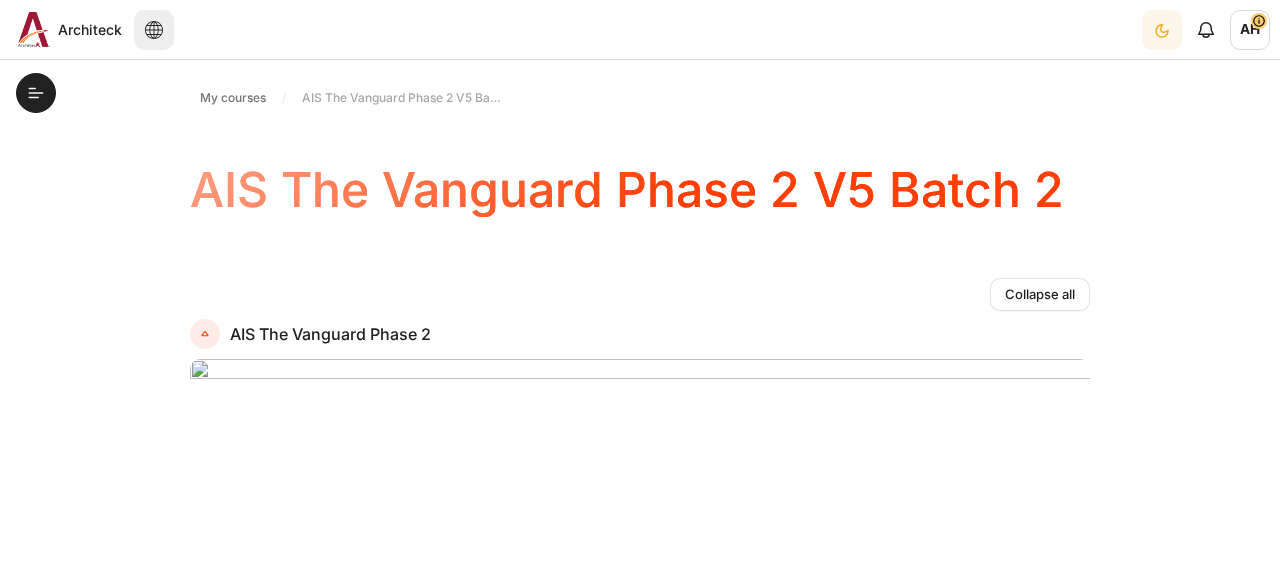 scroll, scrollTop: 0, scrollLeft: 0, axis: both 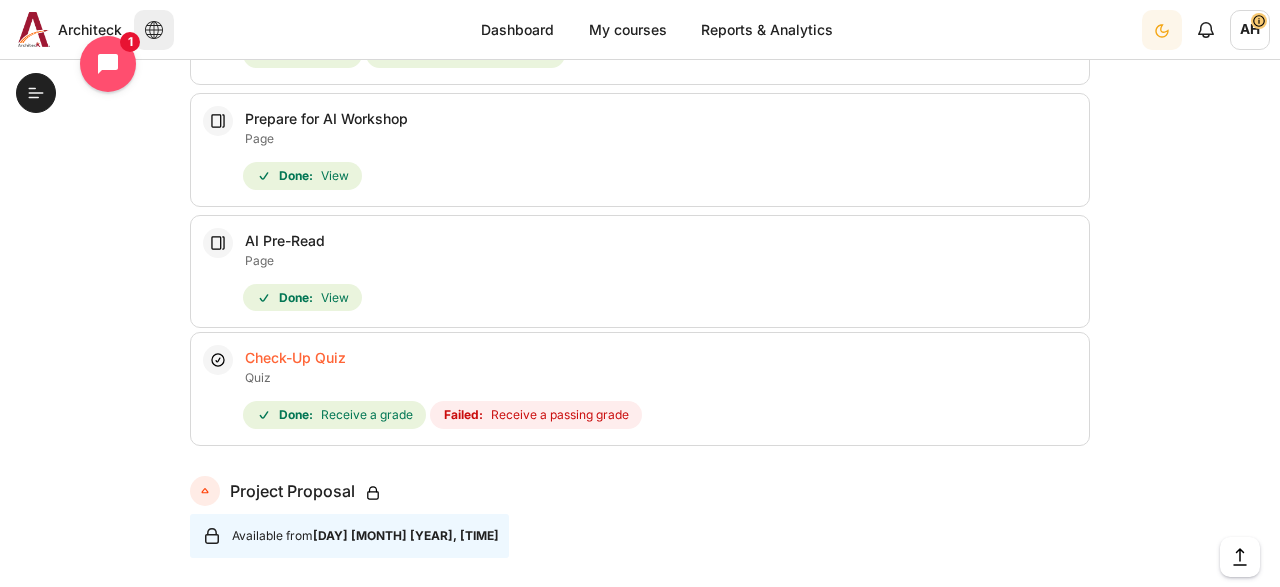 click on "Check-Up Quiz" at bounding box center [295, 357] 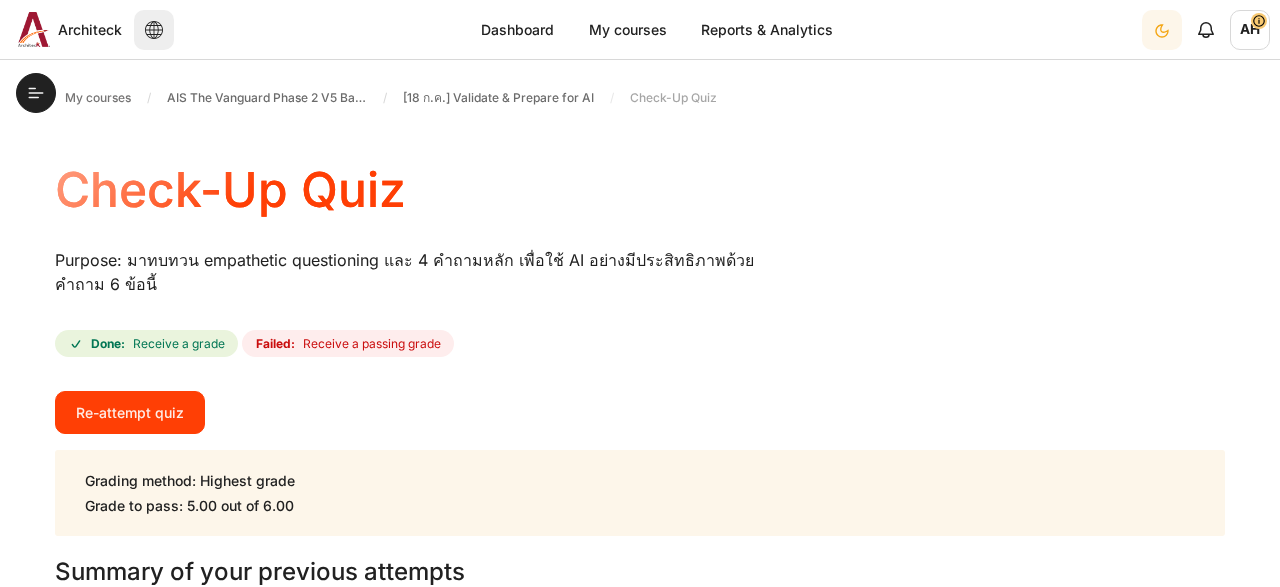 scroll, scrollTop: 0, scrollLeft: 0, axis: both 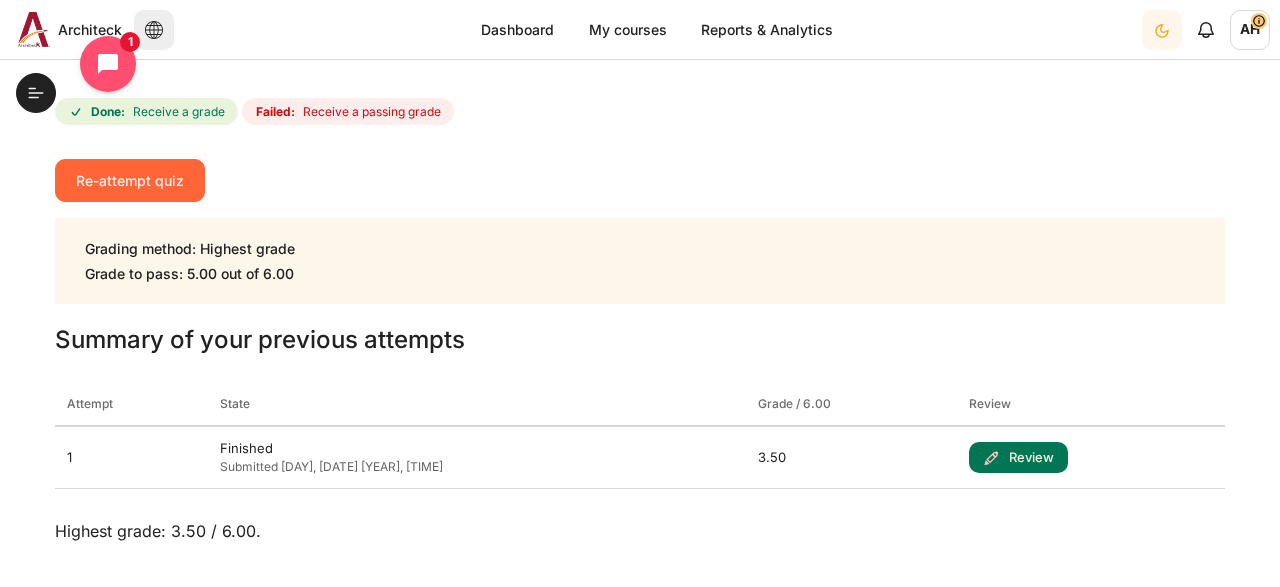 click on "Re-attempt quiz" at bounding box center [130, 180] 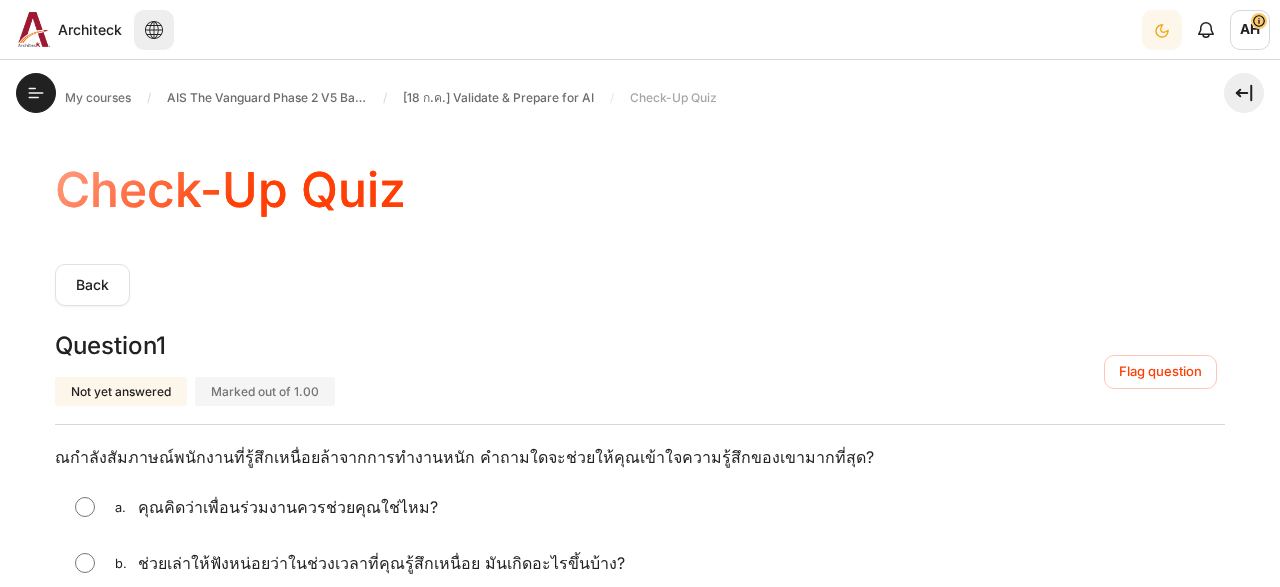scroll, scrollTop: 0, scrollLeft: 0, axis: both 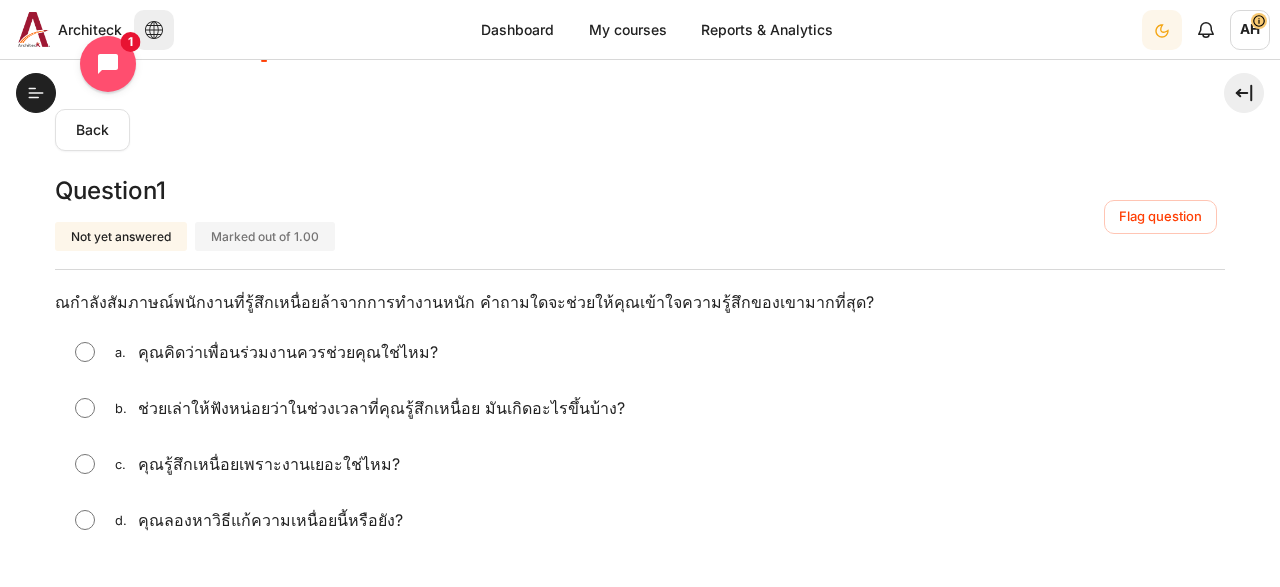 click at bounding box center [85, 408] 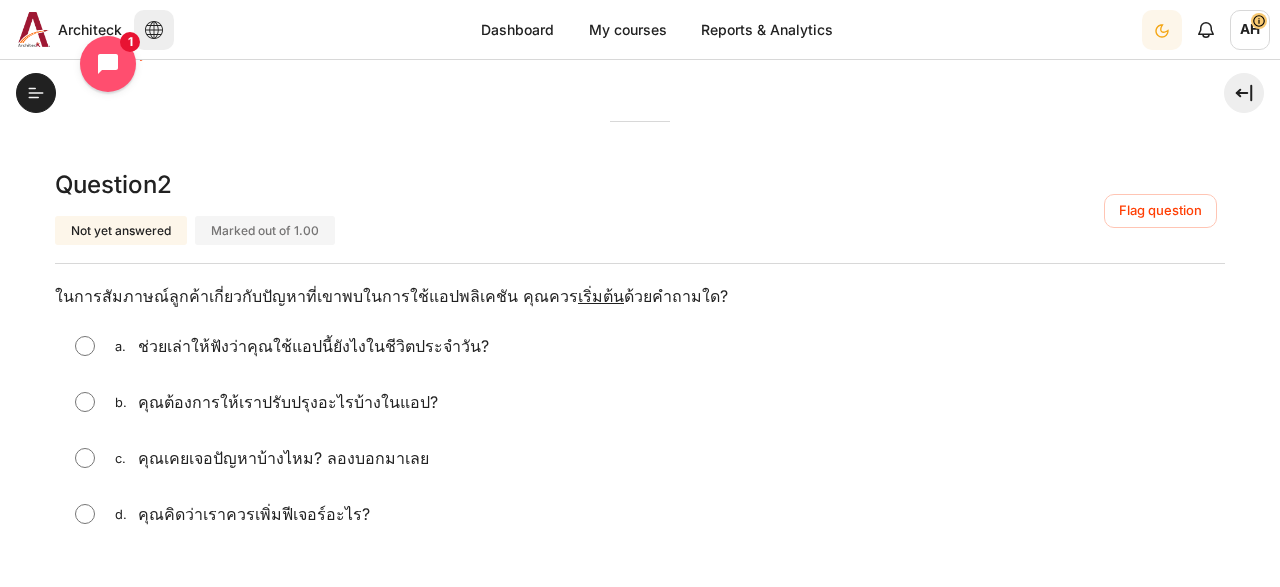 scroll, scrollTop: 696, scrollLeft: 0, axis: vertical 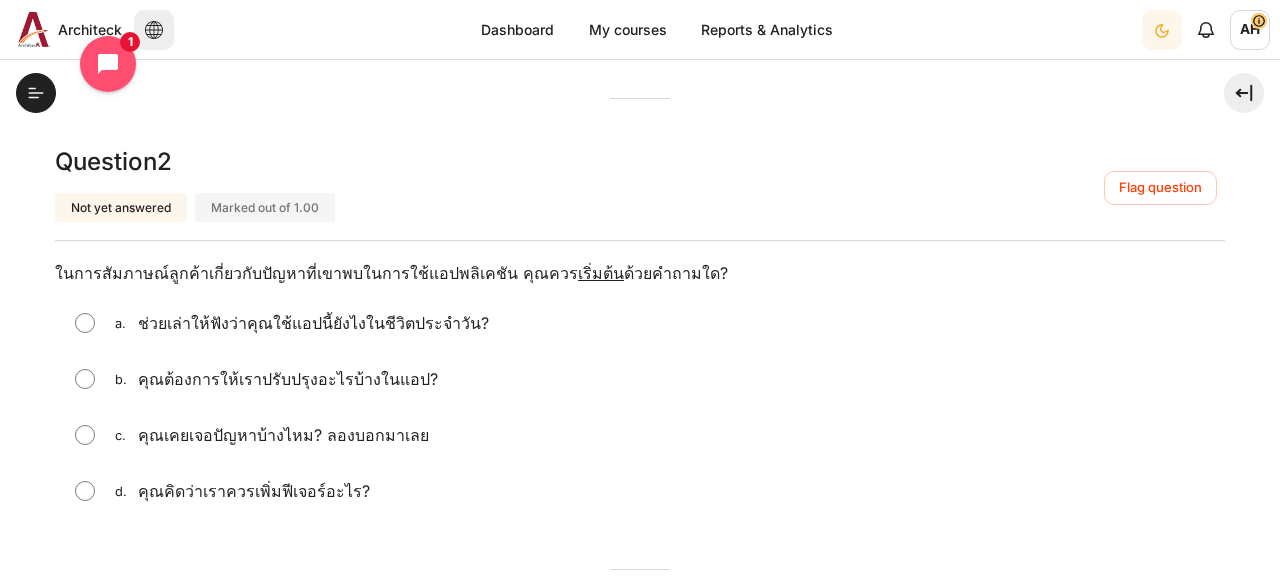 click at bounding box center [85, 323] 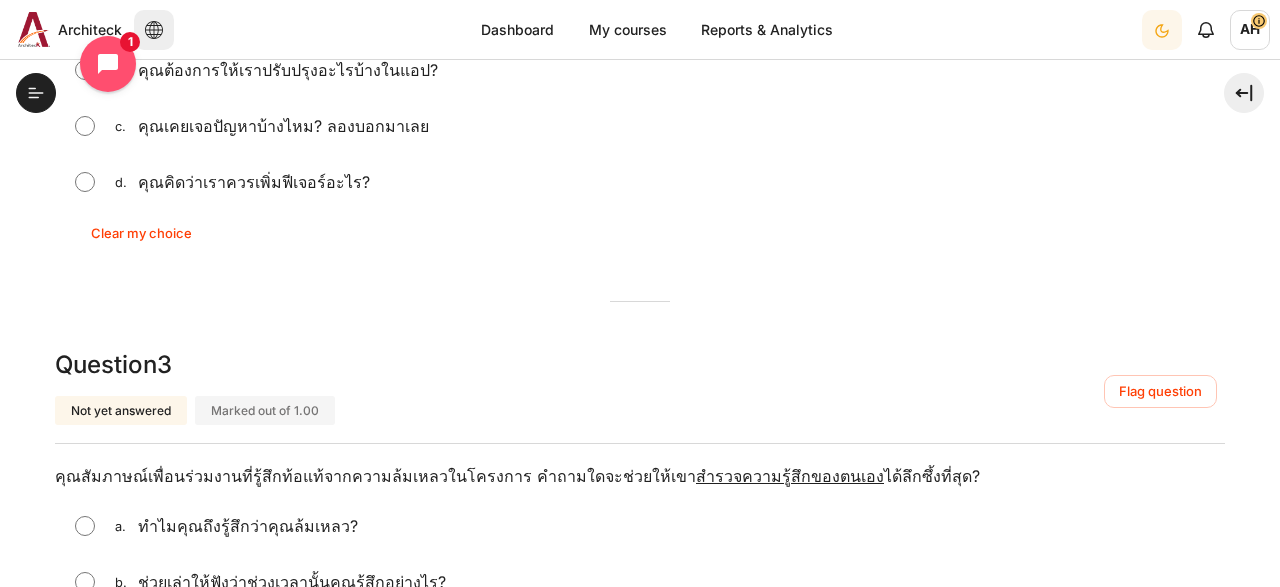 scroll, scrollTop: 1237, scrollLeft: 0, axis: vertical 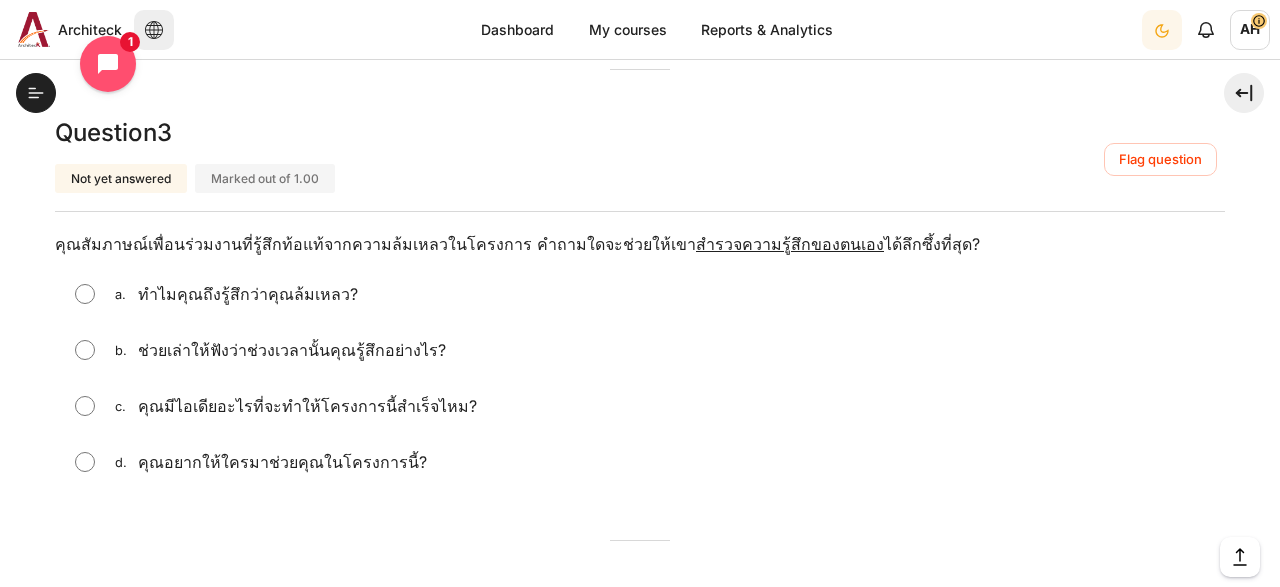 click at bounding box center (85, 350) 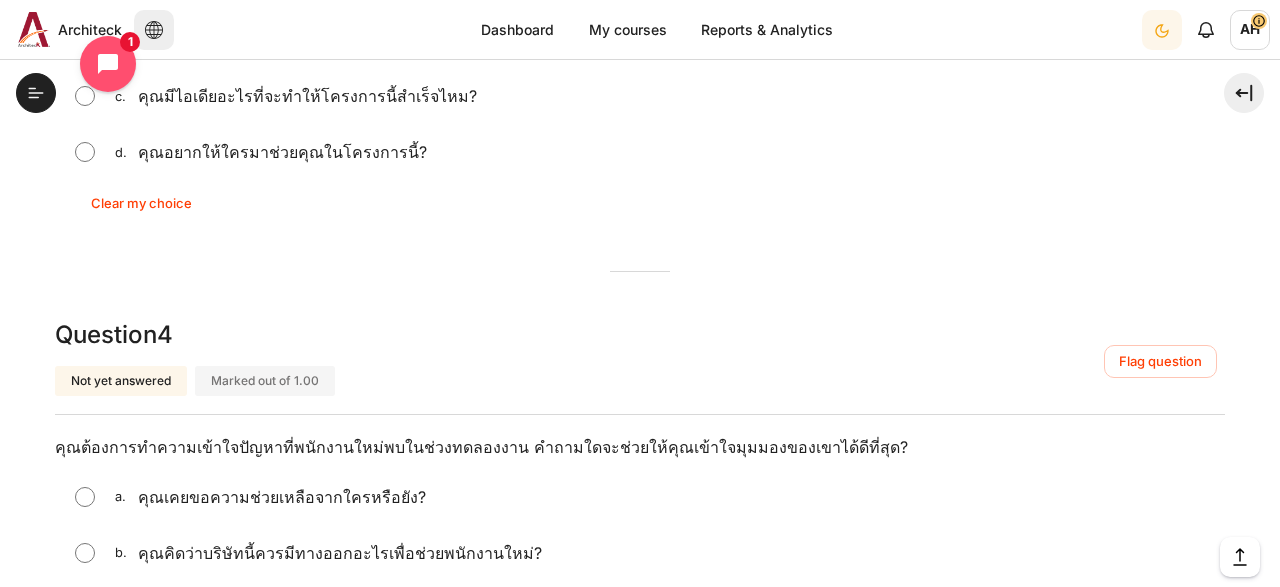scroll, scrollTop: 1779, scrollLeft: 0, axis: vertical 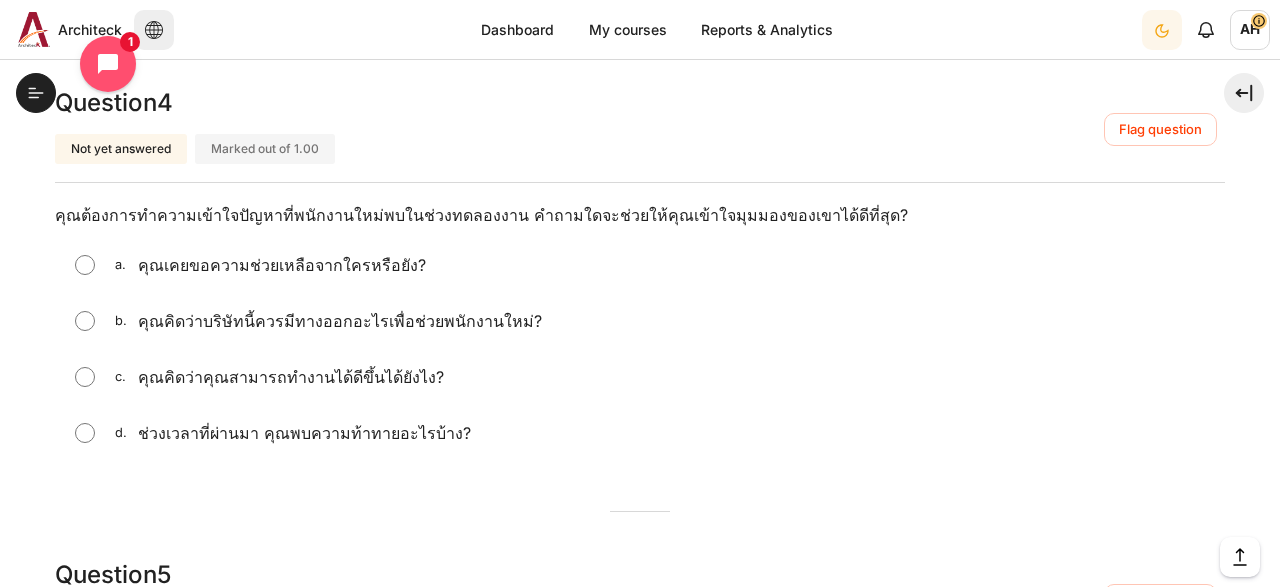 click at bounding box center [85, 433] 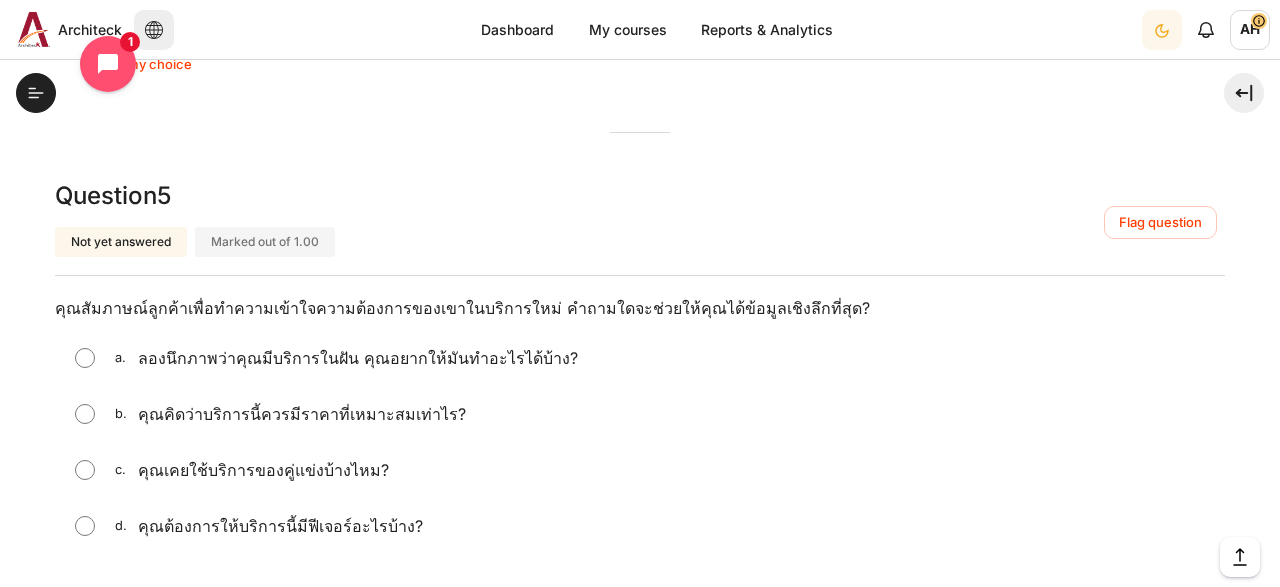 scroll, scrollTop: 2165, scrollLeft: 0, axis: vertical 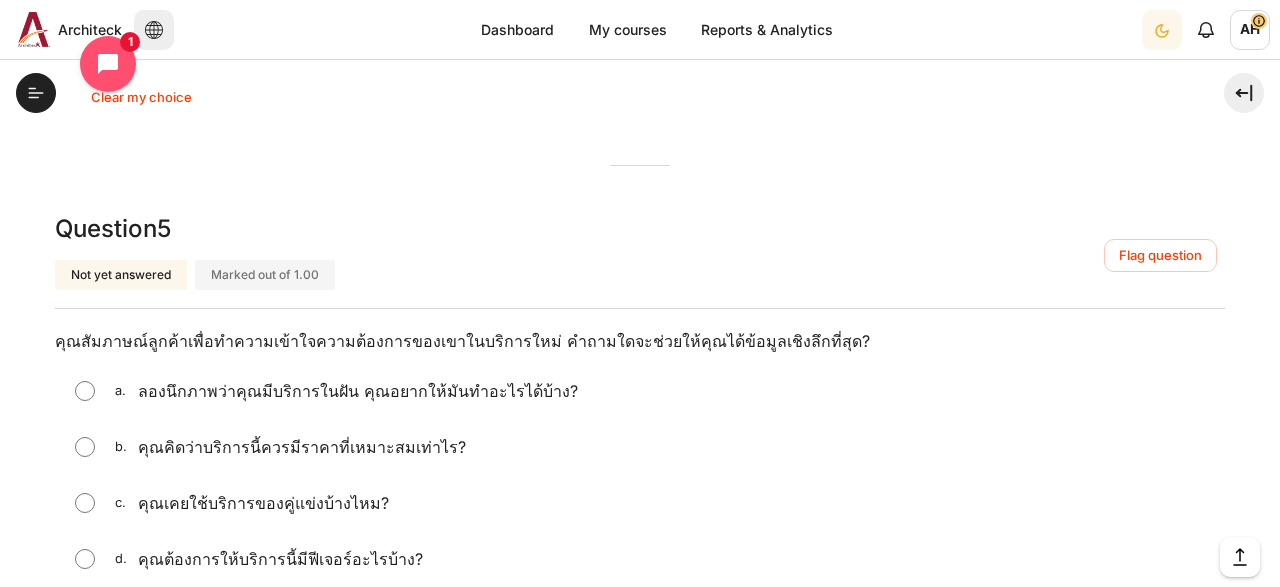 click at bounding box center [85, 391] 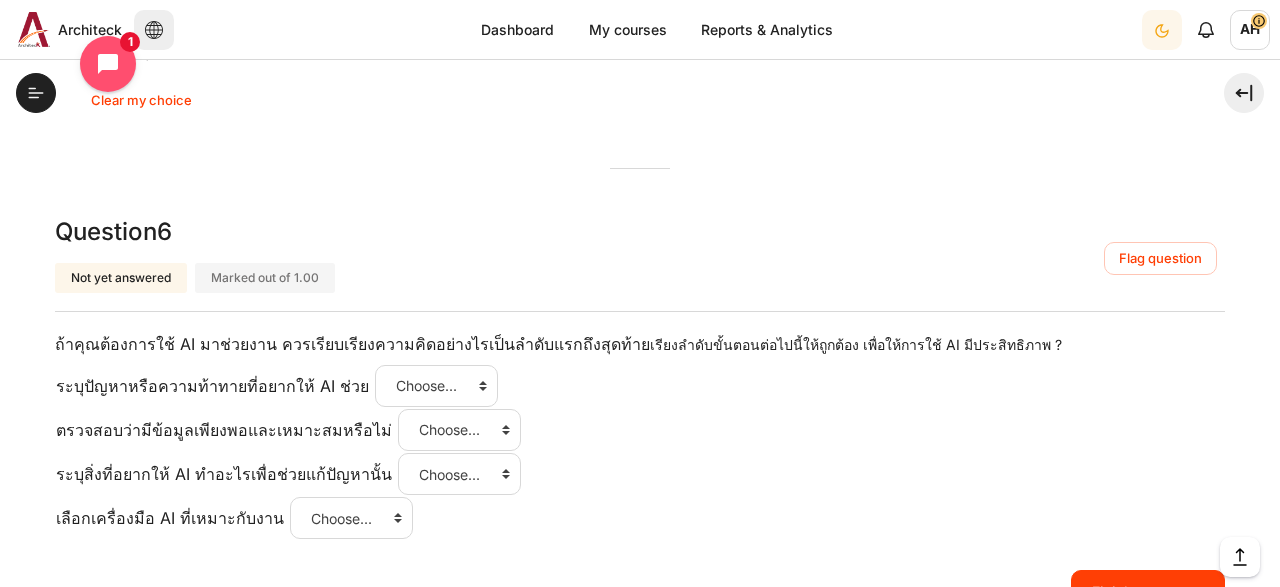 scroll, scrollTop: 2707, scrollLeft: 0, axis: vertical 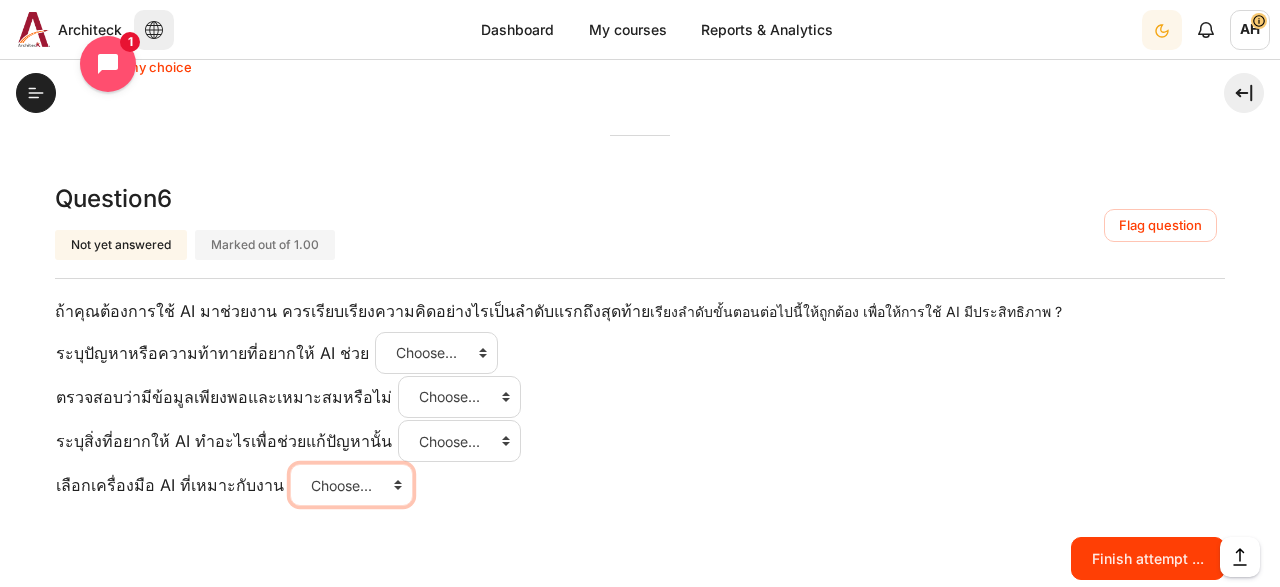 click on "Choose... ขั้นที่ 1 ขั้นที่ 2 ขั้นที่ 3 ขั้นที่ 4" at bounding box center (351, 485) 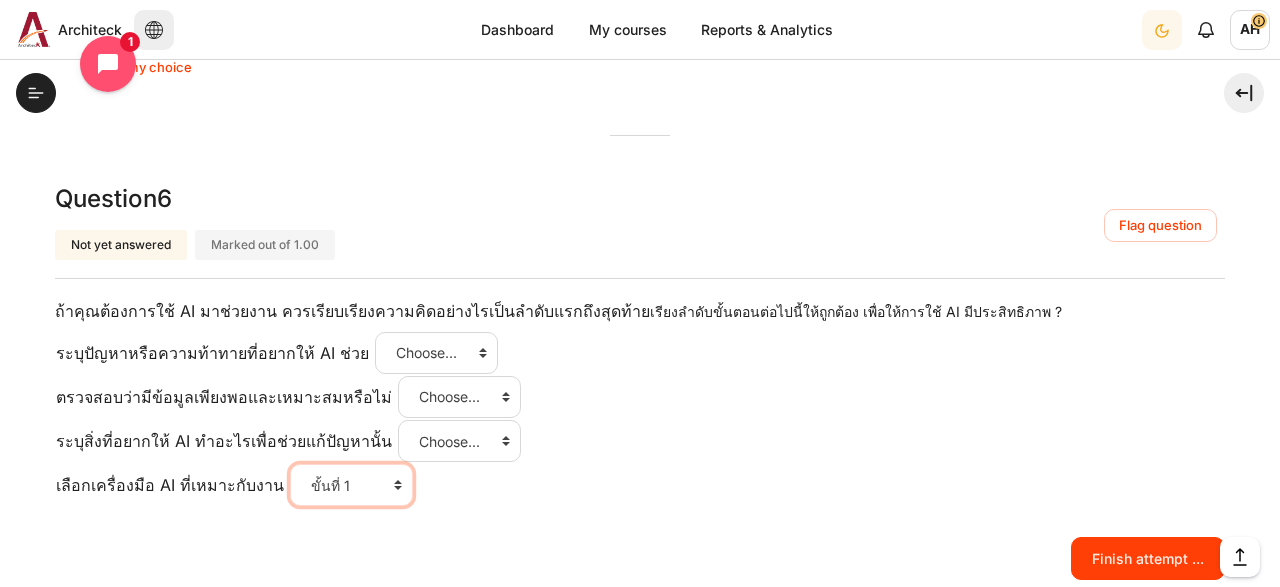 click on "ขั้นที่ 1" at bounding box center (0, 0) 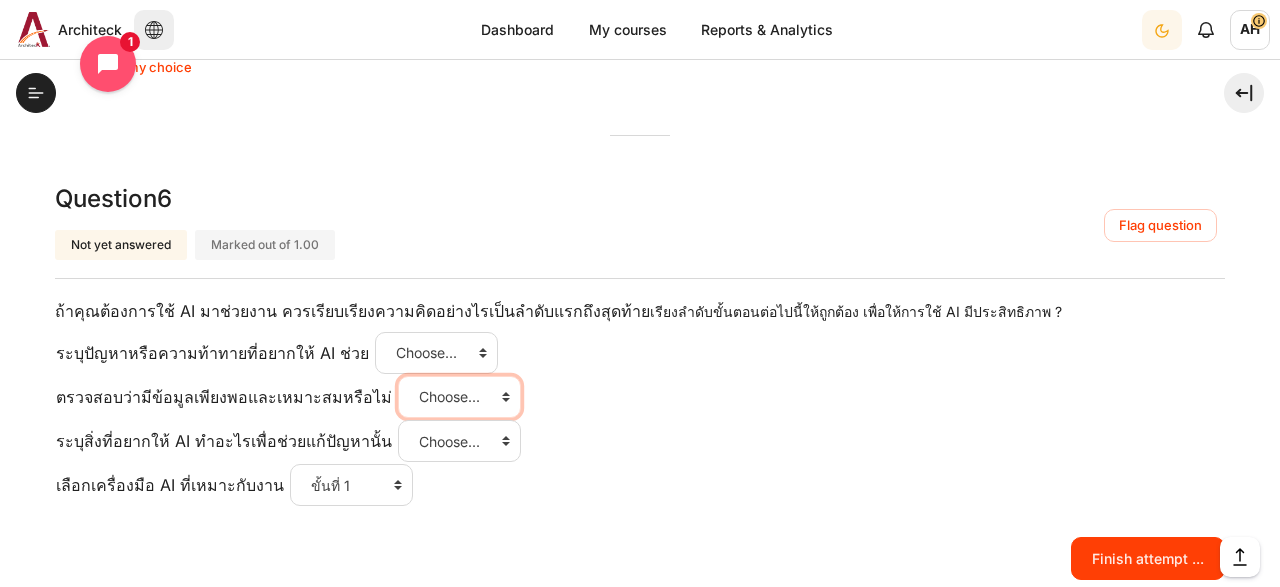 click on "Choose... ขั้นที่ 1 ขั้นที่ 2 ขั้นที่ 3 ขั้นที่ 4" at bounding box center (459, 397) 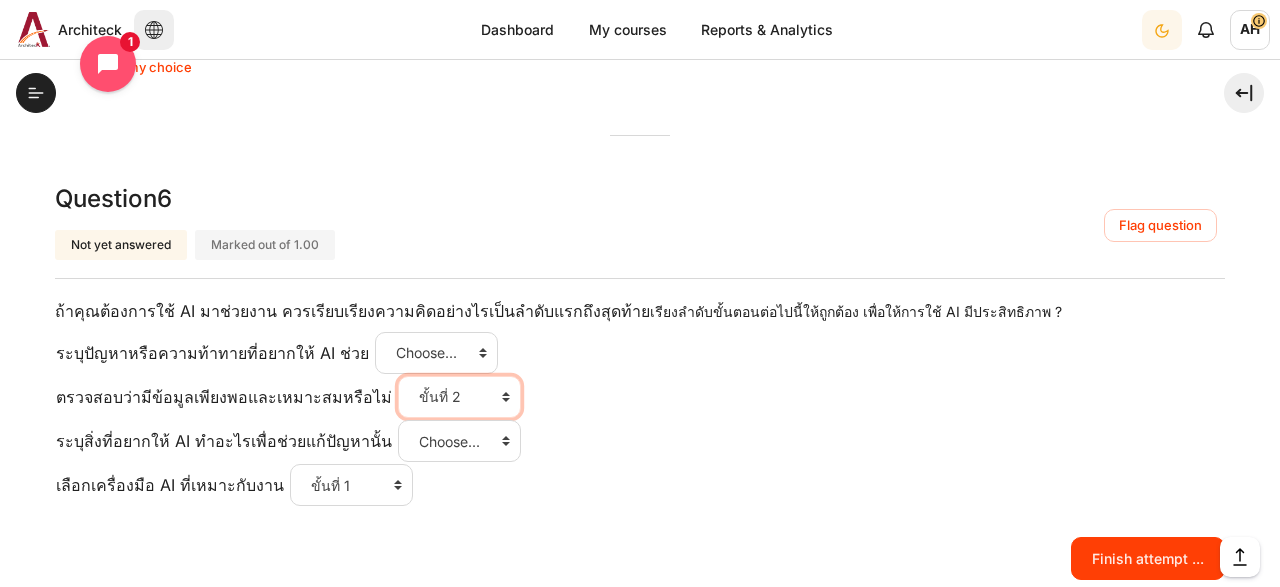 click on "ขั้นที่ 2" at bounding box center [0, 0] 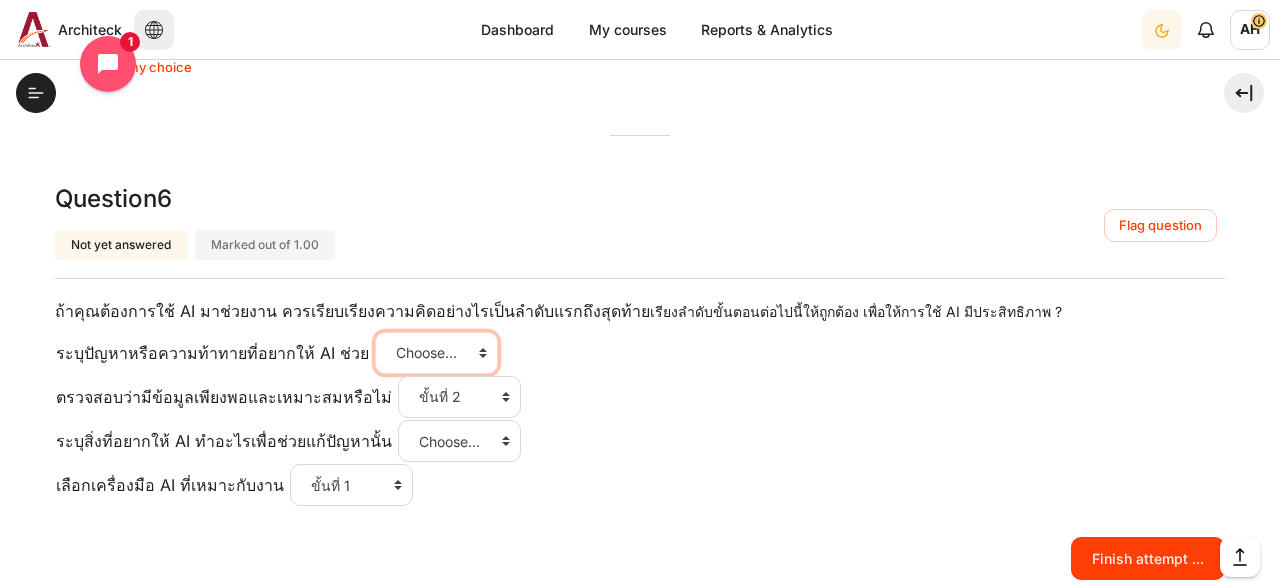click on "Choose... ขั้นที่ 1 ขั้นที่ 2 ขั้นที่ 3 ขั้นที่ 4" at bounding box center [436, 353] 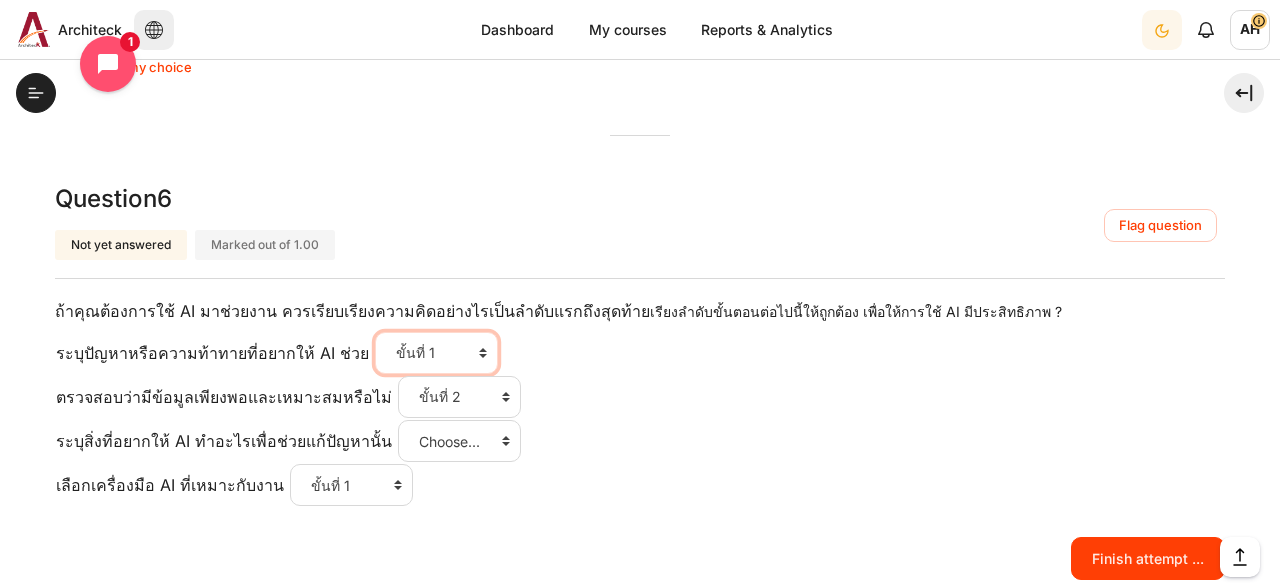 click on "ขั้นที่ 1" at bounding box center [0, 0] 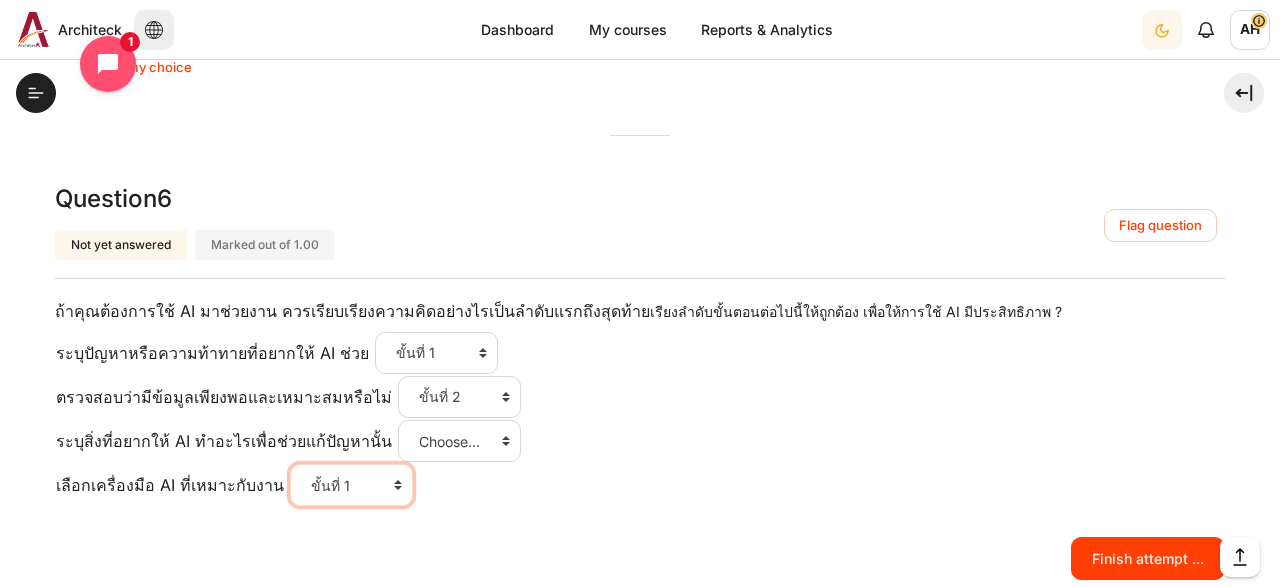 click on "Choose... ขั้นที่ 1 ขั้นที่ 2 ขั้นที่ 3 ขั้นที่ 4" at bounding box center (351, 485) 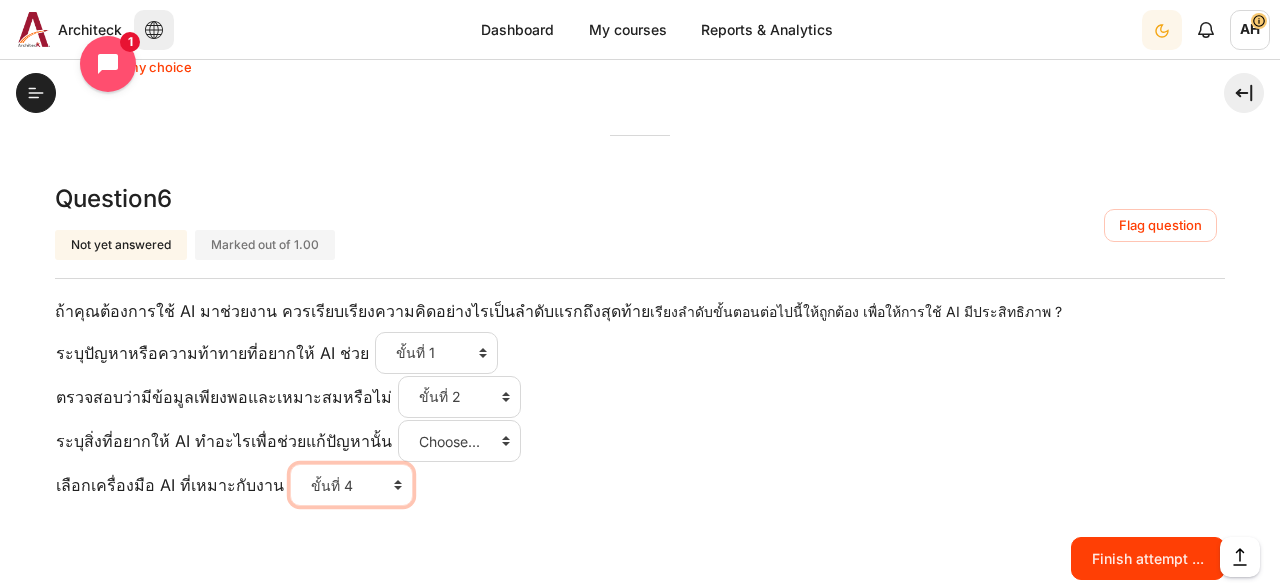 click on "ขั้นที่ 4" at bounding box center (0, 0) 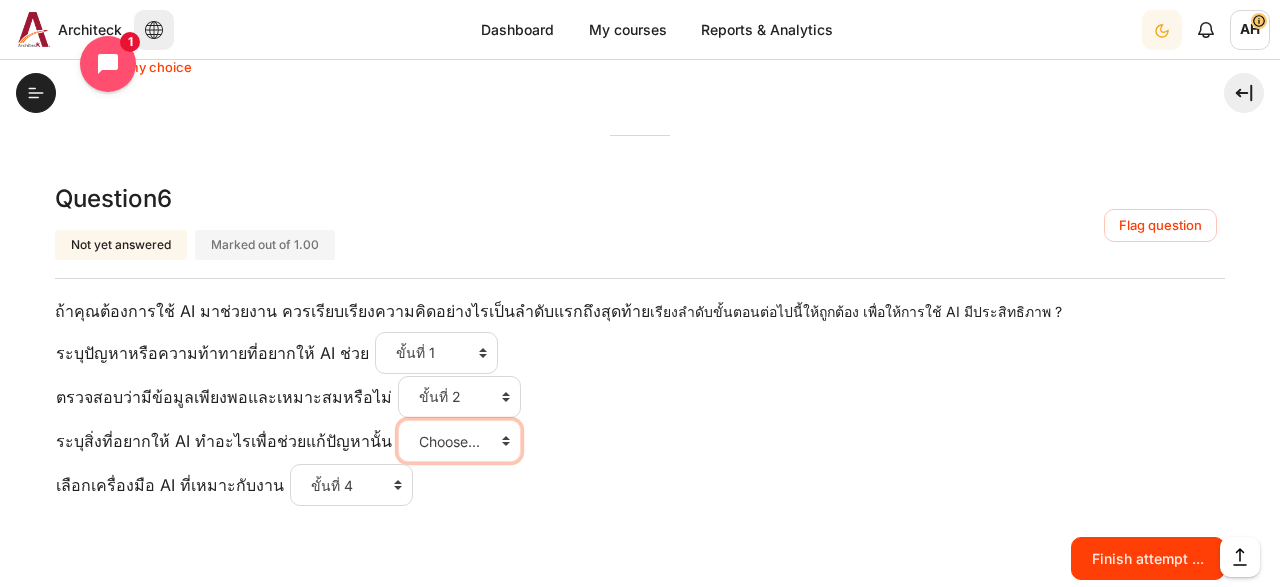 click on "Choose... ขั้นที่ 1 ขั้นที่ 2 ขั้นที่ 3 ขั้นที่ 4" at bounding box center [459, 441] 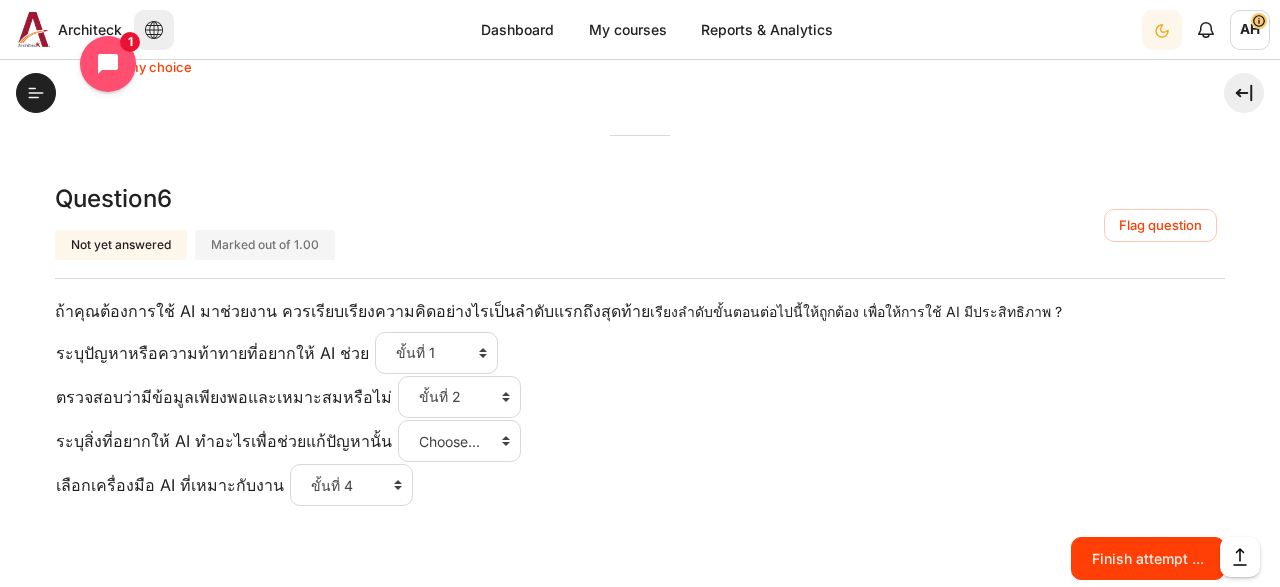 click on "ระบุปัญหาหรือความท้าทายที่อยากให้ AI ช่วย Answer 1 Question 6 Choose... ขั้นที่ 1 ขั้นที่ 2 ขั้นที่ 3 ขั้นที่ 4   ตรวจสอบว่ามีข้อมูลเพียงพอและเหมาะสมหรือไม่ Answer 2 Question 6 Choose... ขั้นที่ 1 ขั้นที่ 2 ขั้นที่ 3 ขั้นที่ 4   ระบุสิ่งที่อยากให้ AI ทำอะไรเพื่อช่วยแก้ปัญหานั้น Answer 3 Question 6 Choose... ขั้นที่ 1 ขั้นที่ 2 ขั้นที่ 3 ขั้นที่ 4   เลือกเครื่องมือ AI ที่เหมาะกับงาน Answer 4 Question 6 Choose... ขั้นที่ 1 ขั้นที่ 2 ขั้นที่ 3 ขั้นที่ 4" at bounding box center [640, 419] 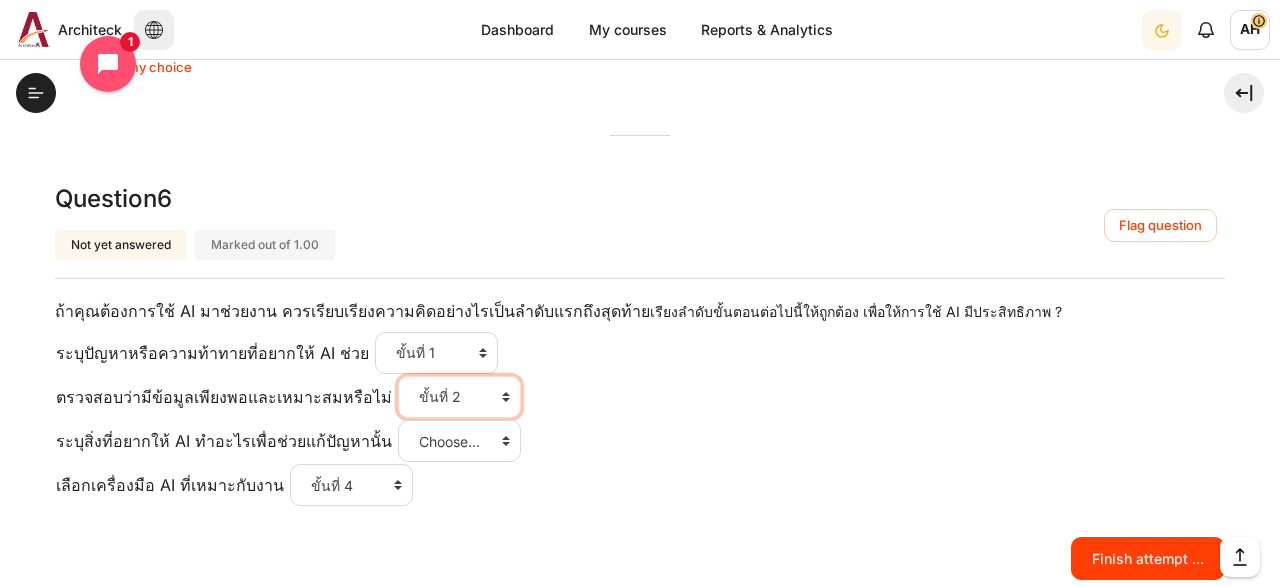 click on "Choose... ขั้นที่ 1 ขั้นที่ 2 ขั้นที่ 3 ขั้นที่ 4" at bounding box center (459, 397) 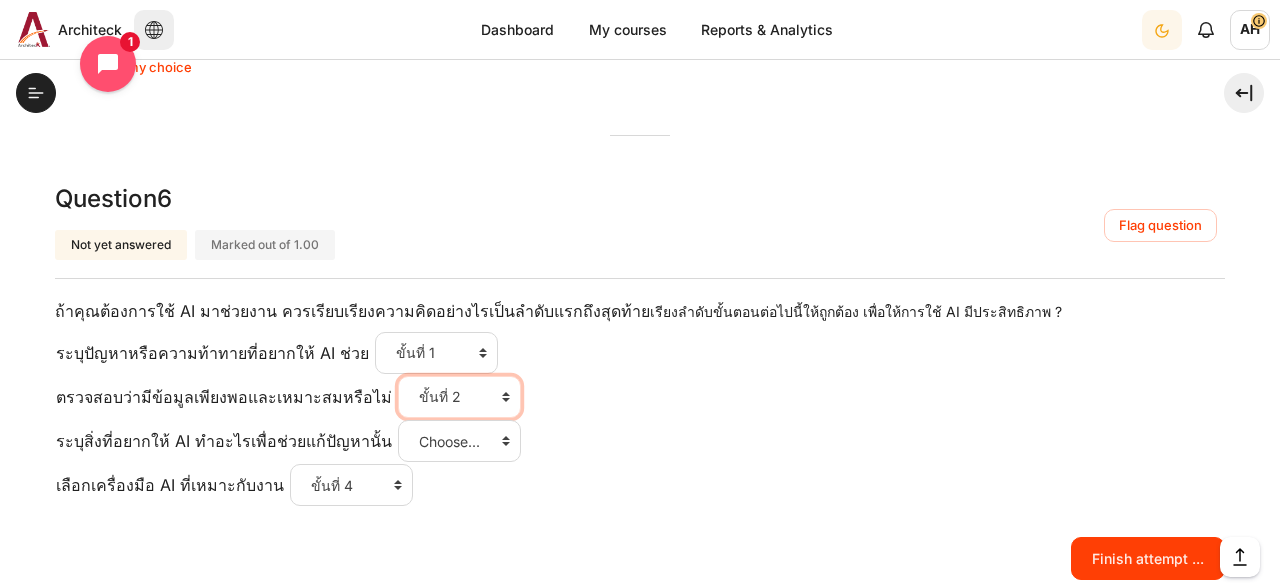 select on "3" 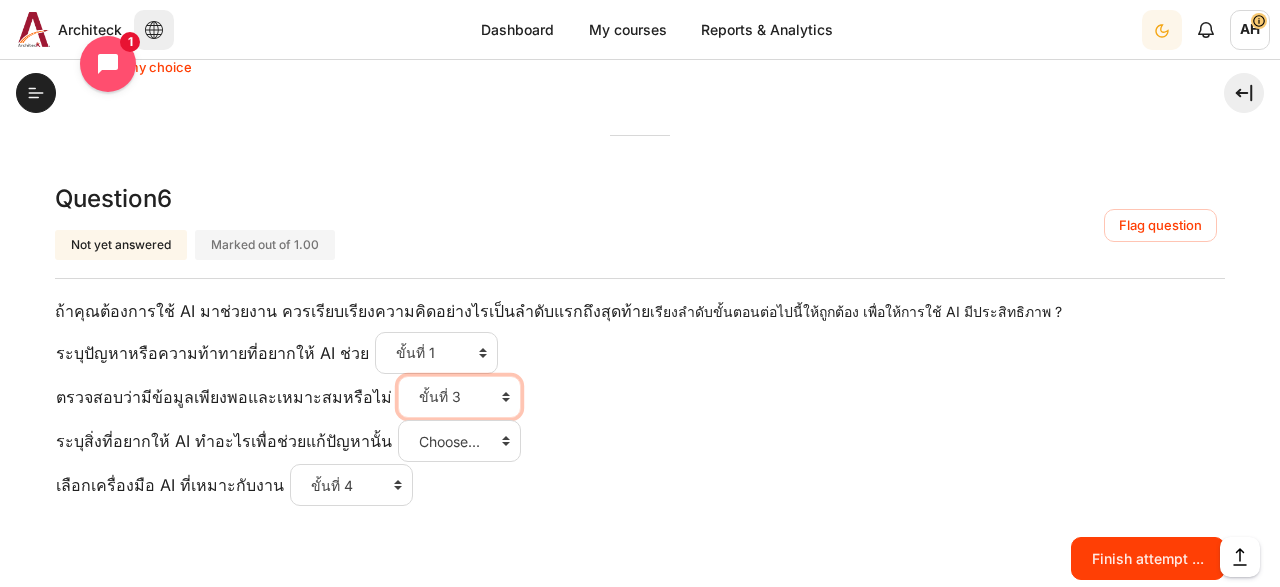 click on "ขั้นที่ 3" at bounding box center (0, 0) 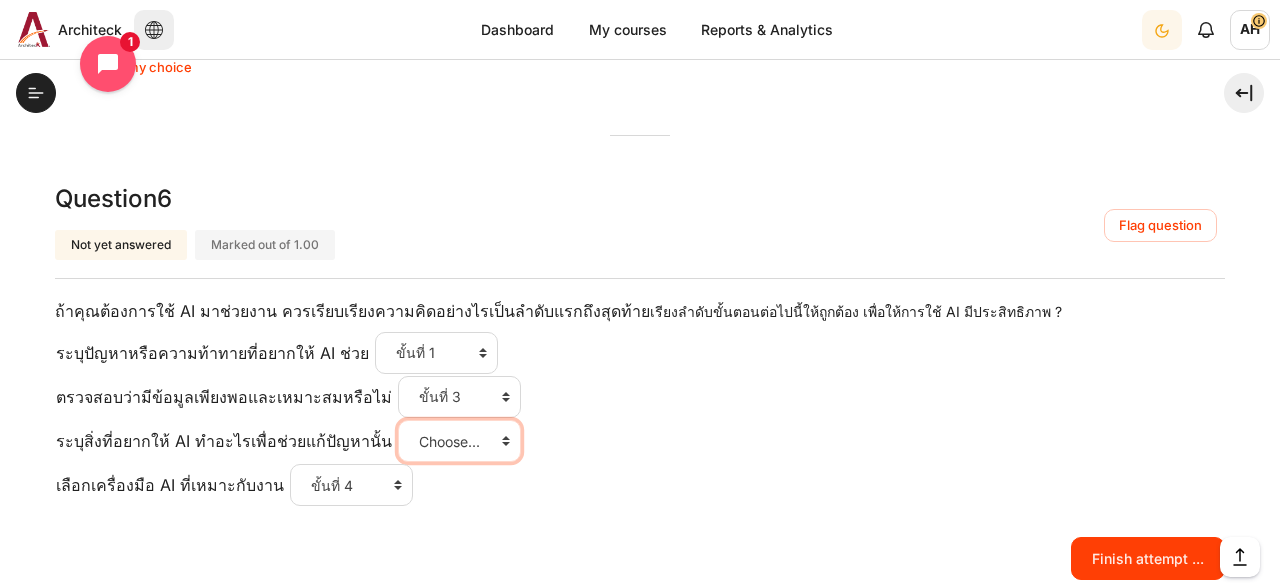 click on "Choose... ขั้นที่ 1 ขั้นที่ 2 ขั้นที่ 3 ขั้นที่ 4" at bounding box center [459, 441] 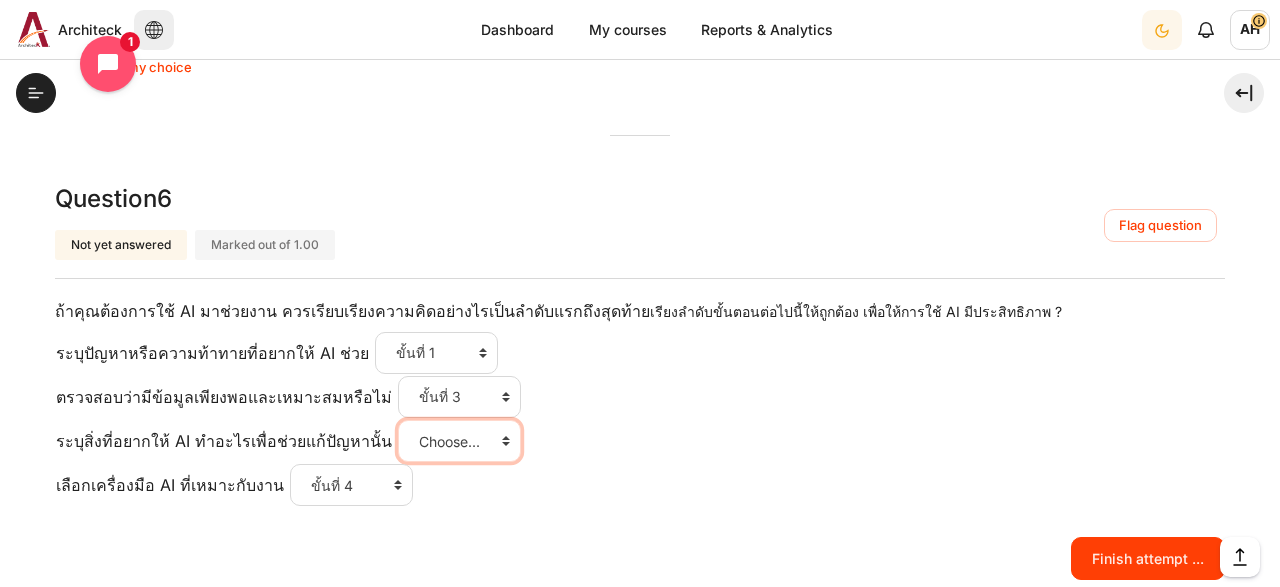 select on "2" 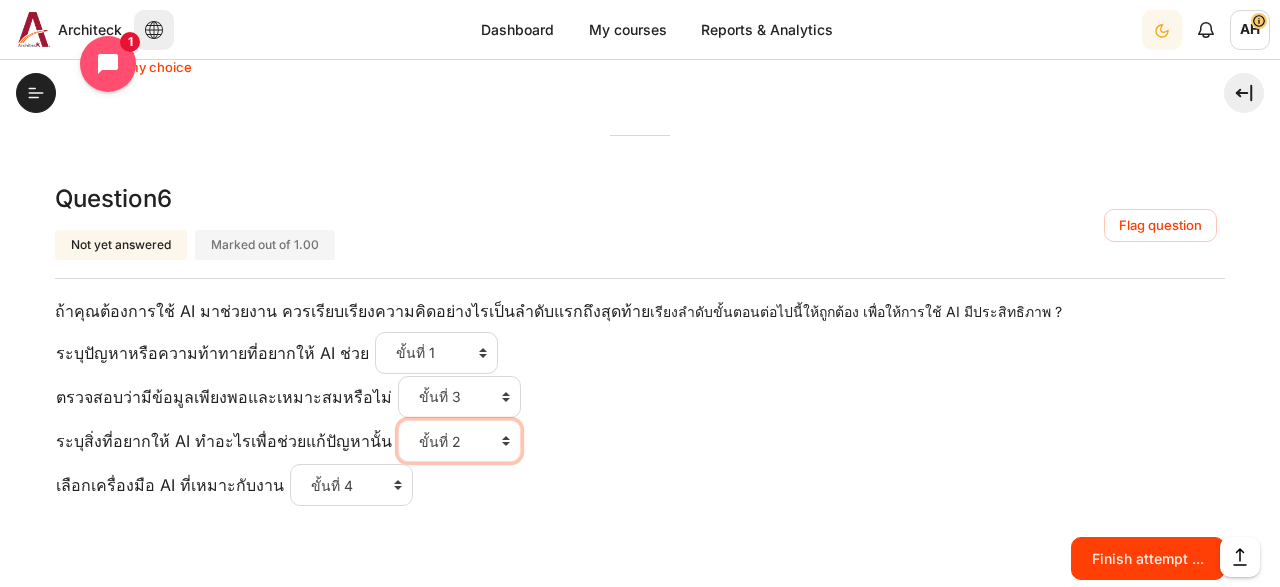 click on "ขั้นที่ 2" at bounding box center (0, 0) 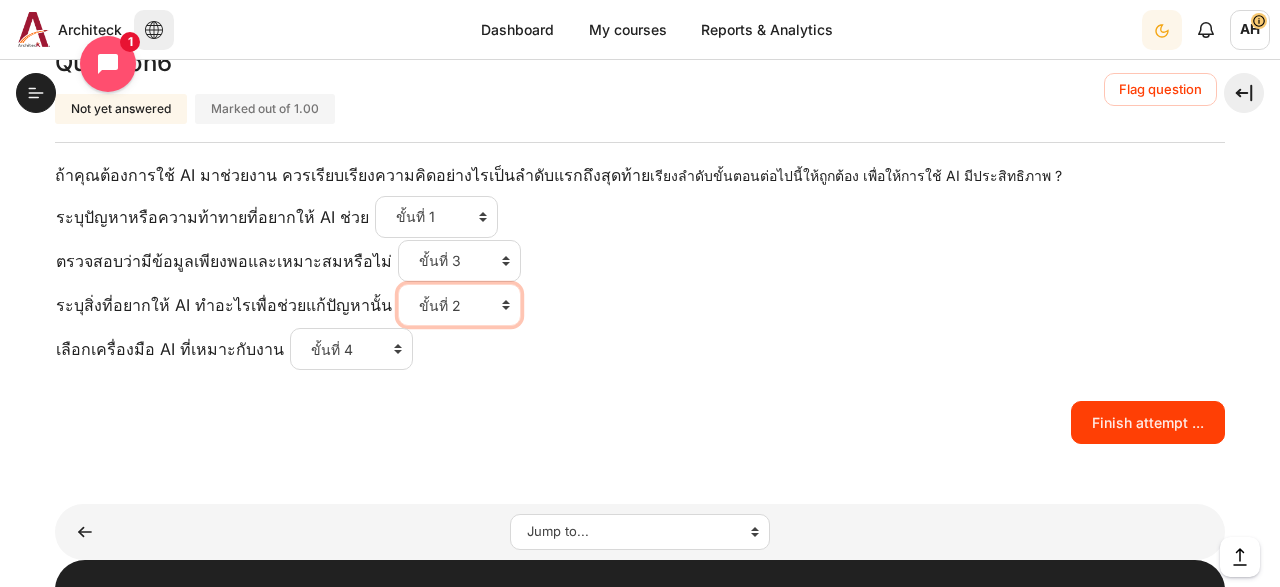 scroll, scrollTop: 2939, scrollLeft: 0, axis: vertical 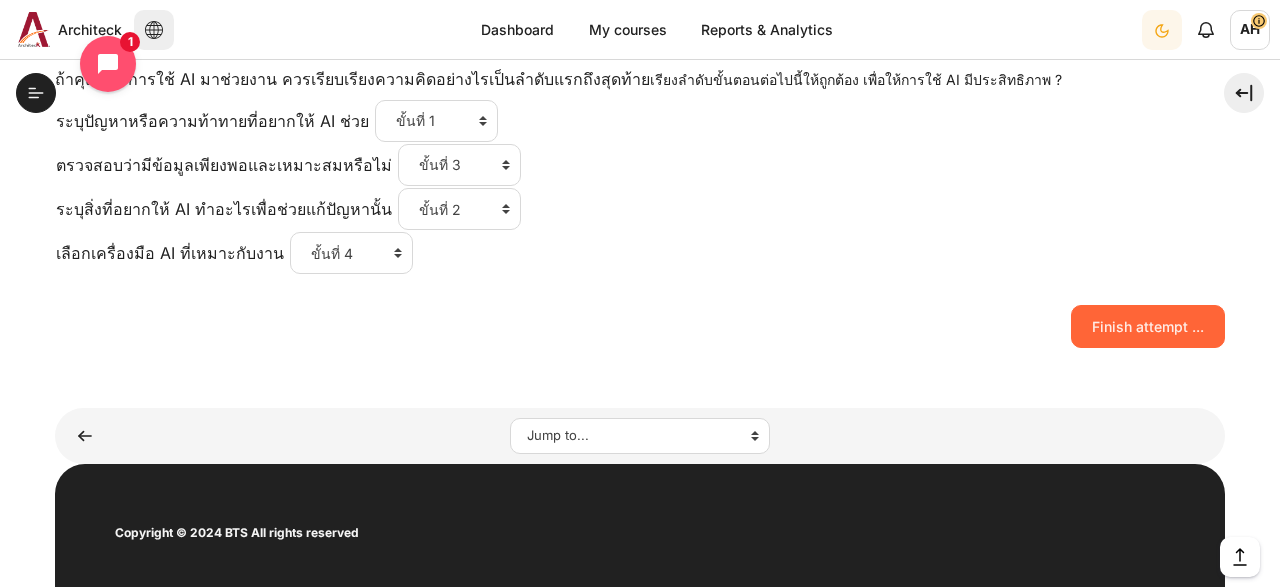 click on "Finish attempt ..." at bounding box center [1148, 326] 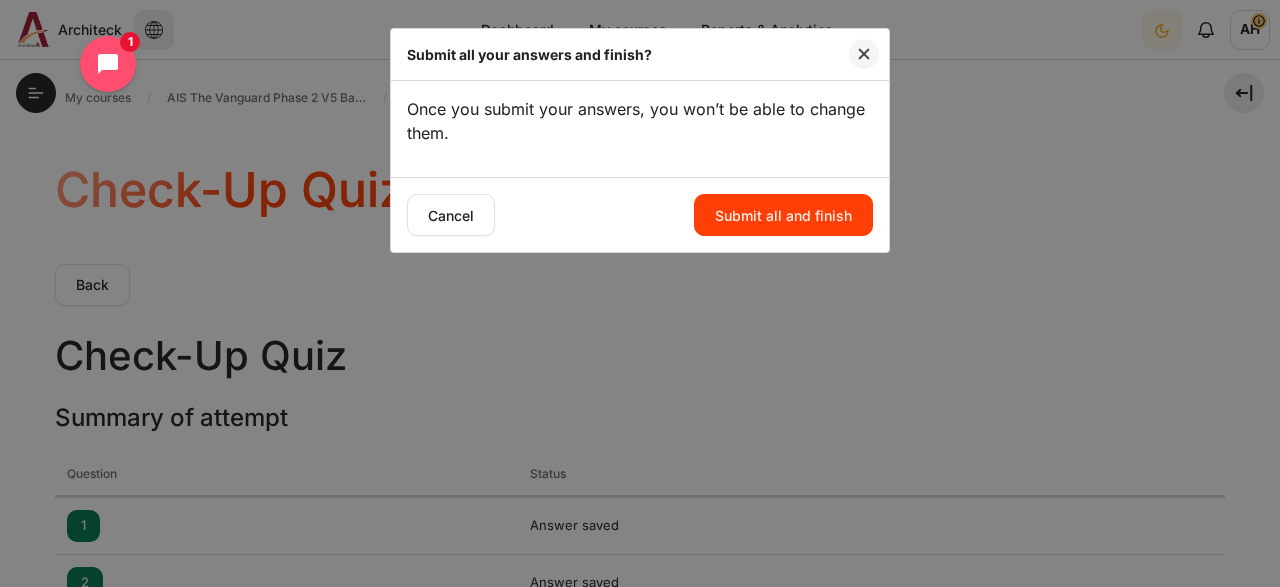 scroll, scrollTop: 0, scrollLeft: 0, axis: both 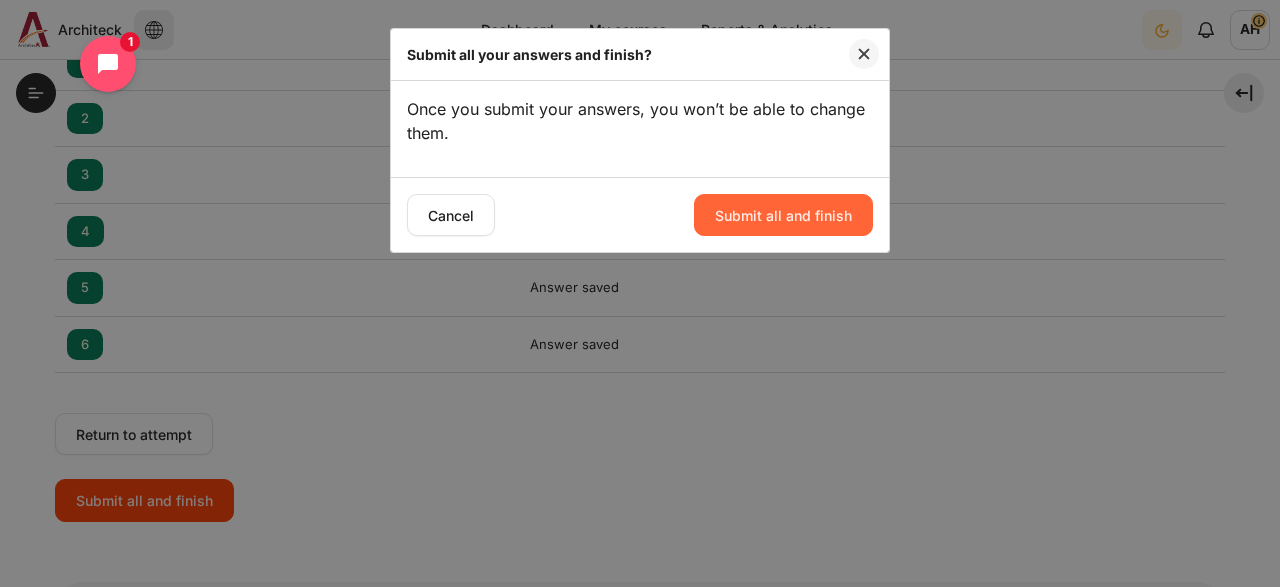 click on "Submit all and finish" at bounding box center (783, 215) 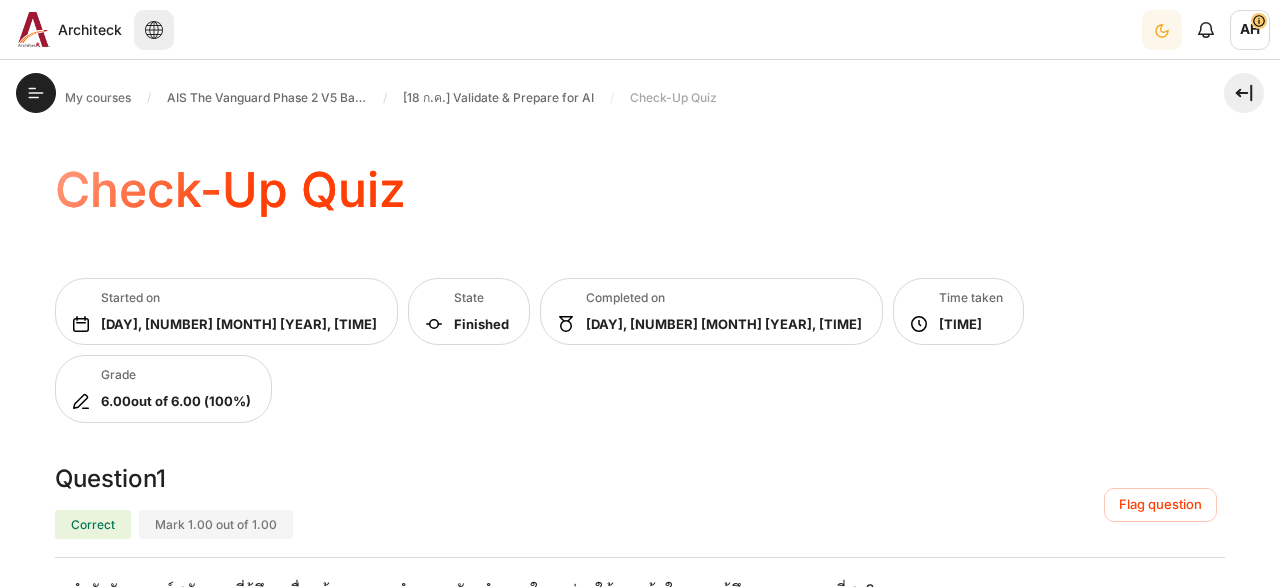 scroll, scrollTop: 0, scrollLeft: 0, axis: both 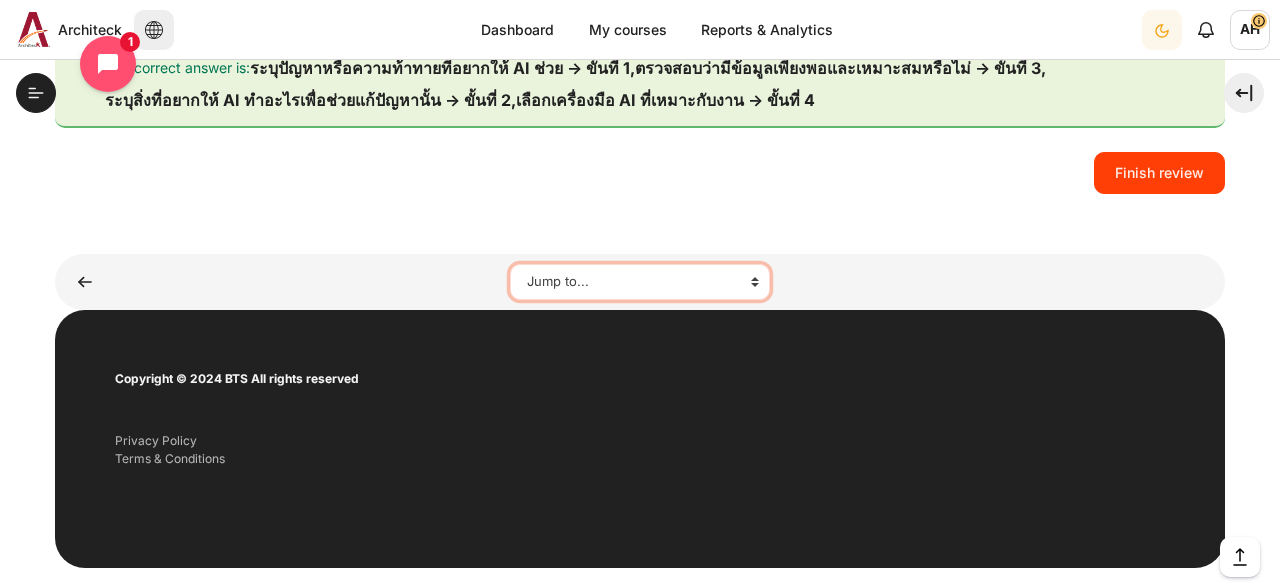 click on "Jump to...
คุณจะเจออะไรบ้างใน Phase 2 นี้
Idea Opportunity Statement Template
Beyond Corporation Case Study
Simulation Summarize Video
SWOT analysis
Check-Up Quiz
Next Step ในการไป Empathy
Pre-Work Template
Prepare for AI Workshop
AI Pre-Read" at bounding box center [640, 282] 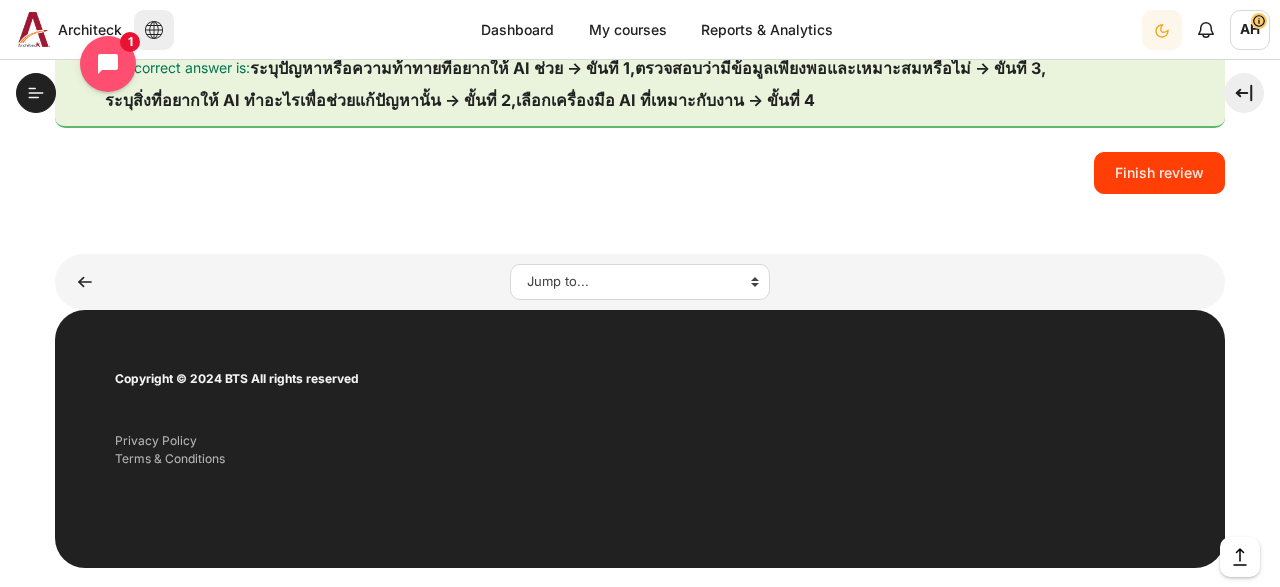click on "My courses
AIS The Vanguard Phase 2 V5 Batch 2
[18 [MONTH]] Validate & Prepare for AI
Check-Up Quiz
Check-Up Quiz
Started on [STATE] 100" at bounding box center (640, -1695) 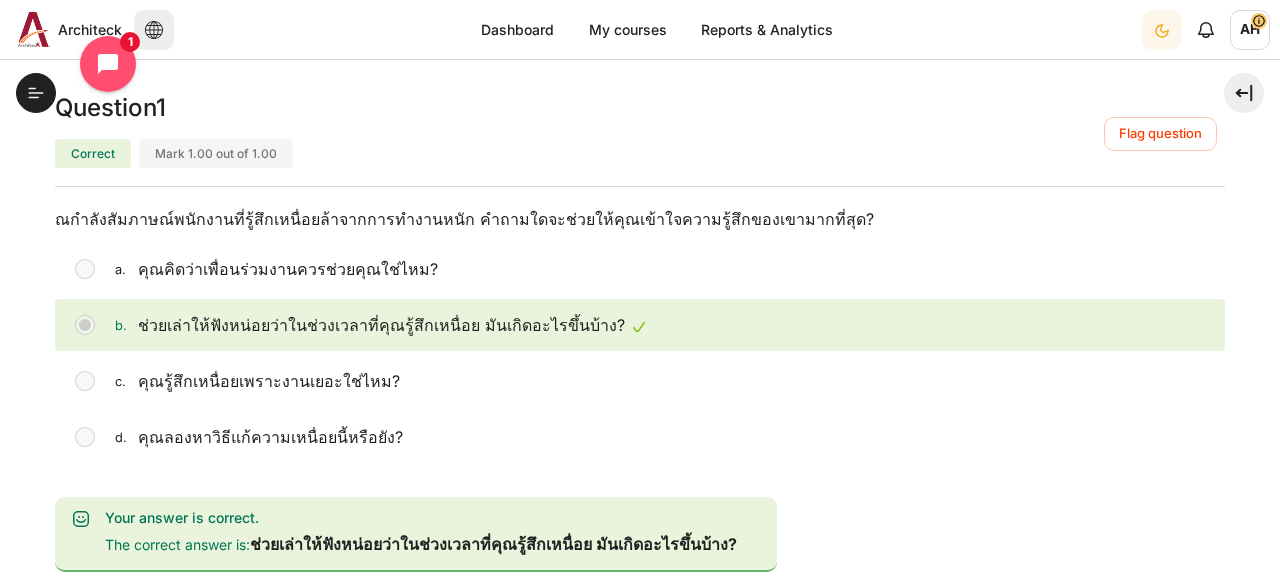 scroll, scrollTop: 0, scrollLeft: 0, axis: both 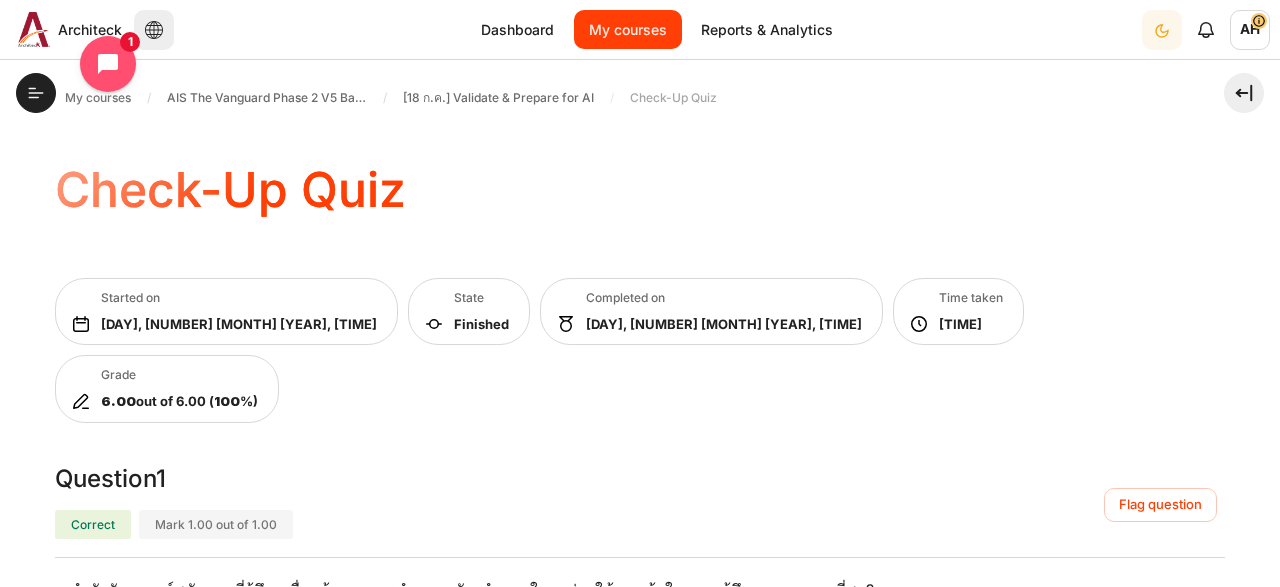 click on "My courses" at bounding box center [628, 29] 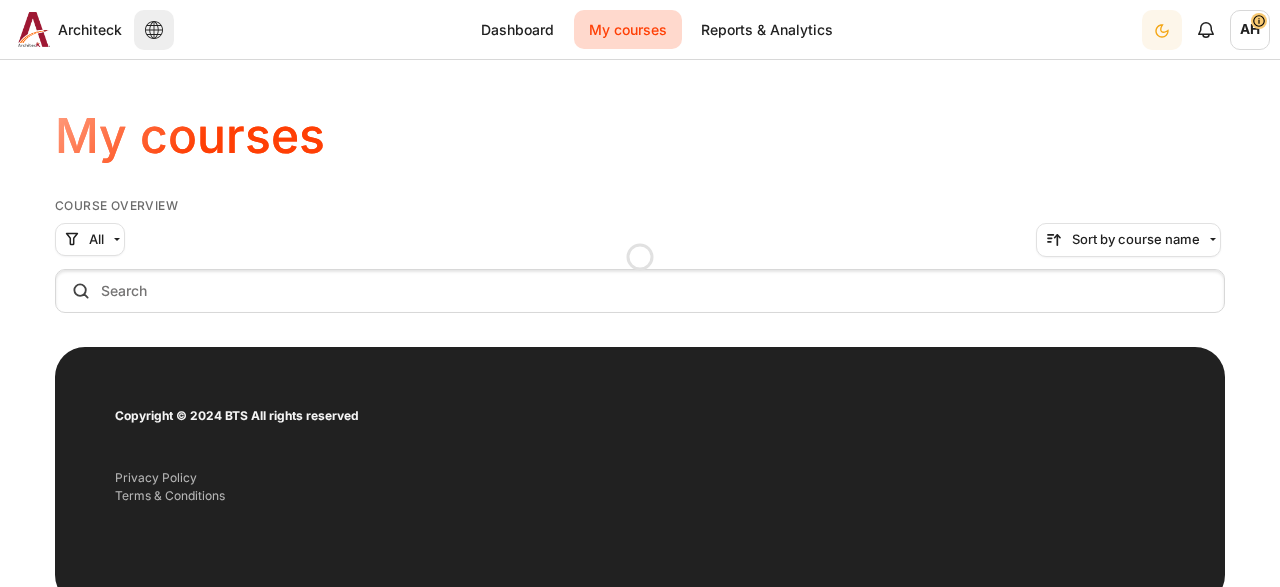 scroll, scrollTop: 0, scrollLeft: 0, axis: both 